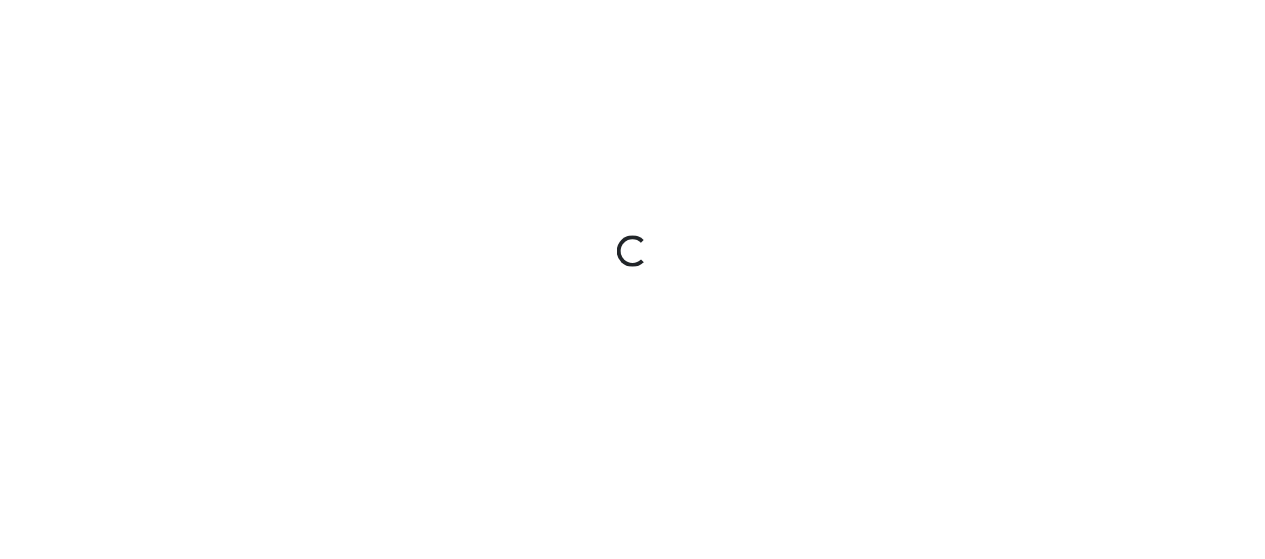 scroll, scrollTop: 0, scrollLeft: 0, axis: both 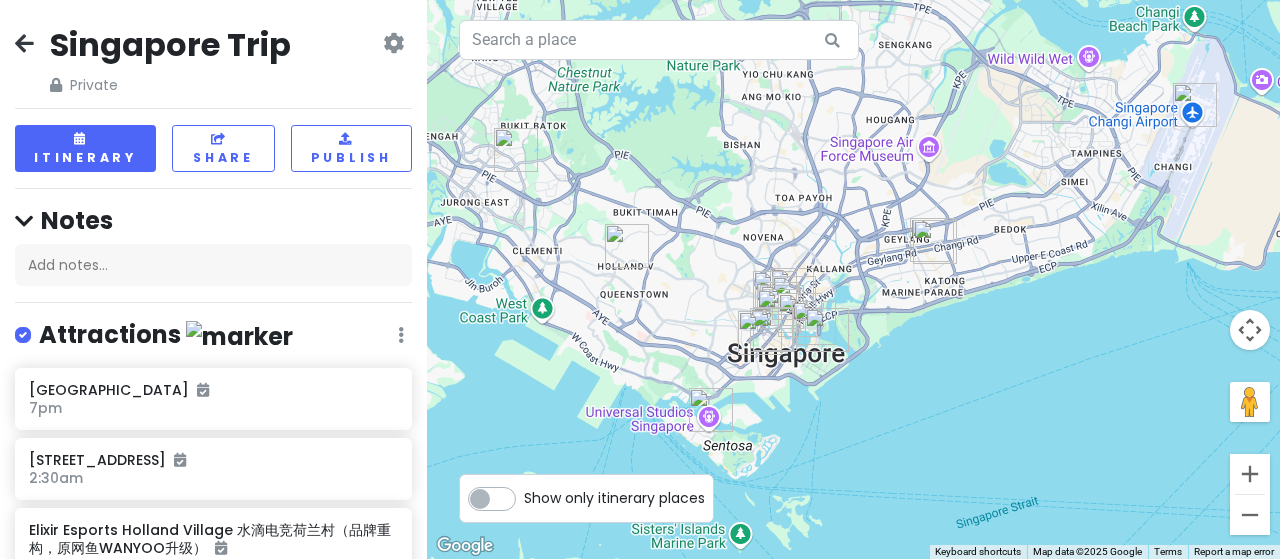 click on "Singapore Trip Private Change Dates Make a Copy Delete Trip Go Pro ⚡️ Give Feedback 💡 Support Scout ☕️ Itinerary Share Publish Notes Add notes... Attractions   Edit Reorder Delete List [GEOGRAPHIC_DATA] [GEOGRAPHIC_DATA] 7pm [STREET_ADDRESS] 24 2:30am Elixir Esports [GEOGRAPHIC_DATA] 水滴电竞荷兰村（品牌重构，原网鱼WANYOO升级） 3am - 8am [GEOGRAPHIC_DATA] [GEOGRAPHIC_DATA] [GEOGRAPHIC_DATA] by the [GEOGRAPHIC_DATA] [GEOGRAPHIC_DATA] 10am - 3:15pm [PERSON_NAME][GEOGRAPHIC_DATA] [GEOGRAPHIC_DATA] [GEOGRAPHIC_DATA] 290G 8:30am [GEOGRAPHIC_DATA] [GEOGRAPHIC_DATA] 1:30am [GEOGRAPHIC_DATA] Food   Edit Reorder Delete List Cenzo: Australian Italian Restaurant & Bar (Club st) 12pm Dragoncity Claypot Frog Porridge 8pm JUwei [GEOGRAPHIC_DATA] 8:20am - 9:15am JUMBO Seafood - [GEOGRAPHIC_DATA] 4pm - 6pm 99 Old Trees Durian Accommodations   Edit Reorder Delete List Find hotels on [DOMAIN_NAME] Venue Hotel The Lily 7:50am Venue Hotel The Lily 6:30pm Venue Hotel The Lily 10am Venue Hotel The Lily 7pm + Add a section" at bounding box center [213, 279] 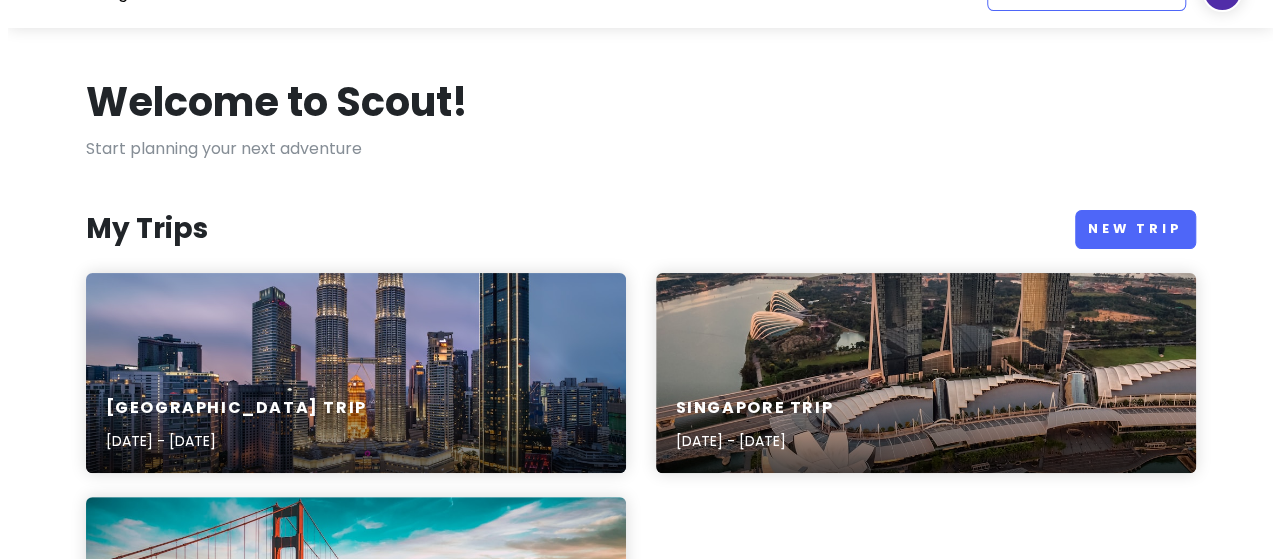 scroll, scrollTop: 0, scrollLeft: 0, axis: both 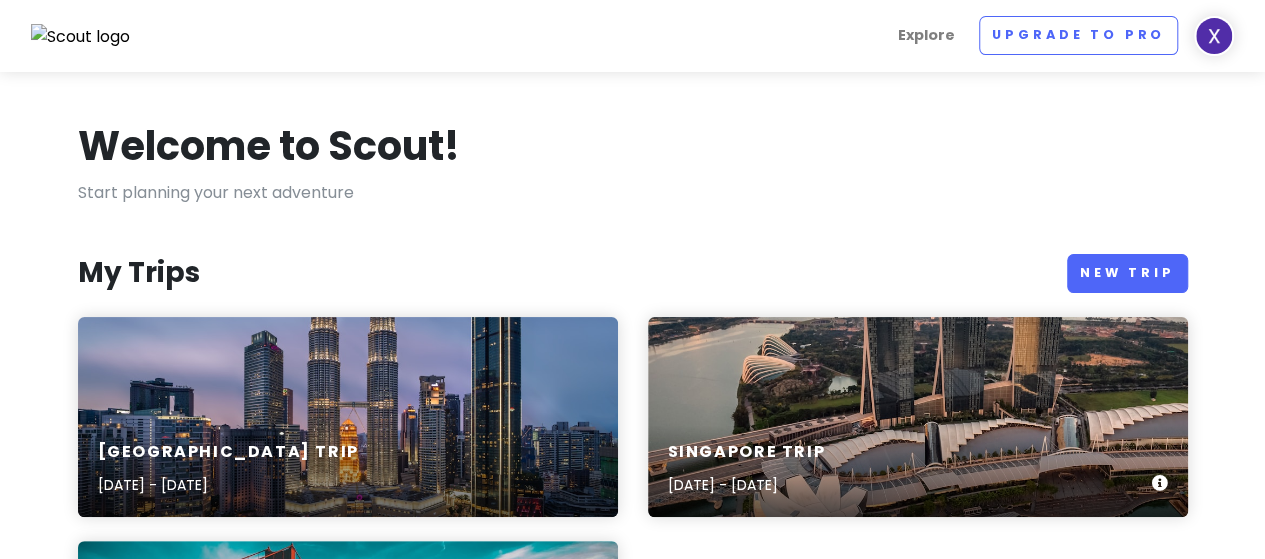 click on "Singapore Trip [DATE] - [DATE]" at bounding box center [918, 417] 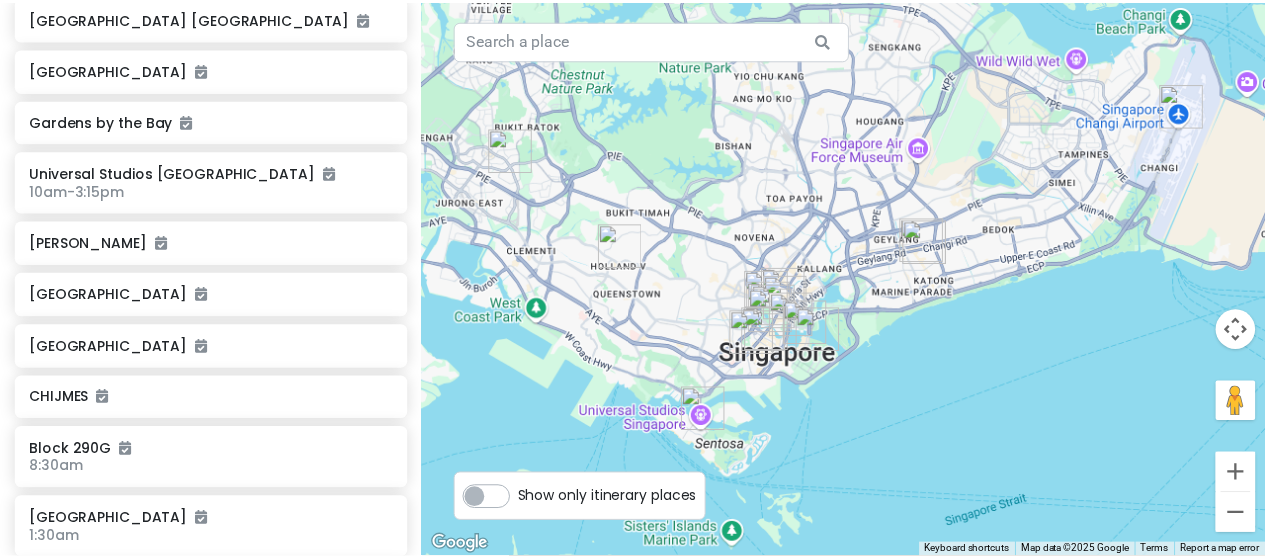scroll, scrollTop: 1300, scrollLeft: 0, axis: vertical 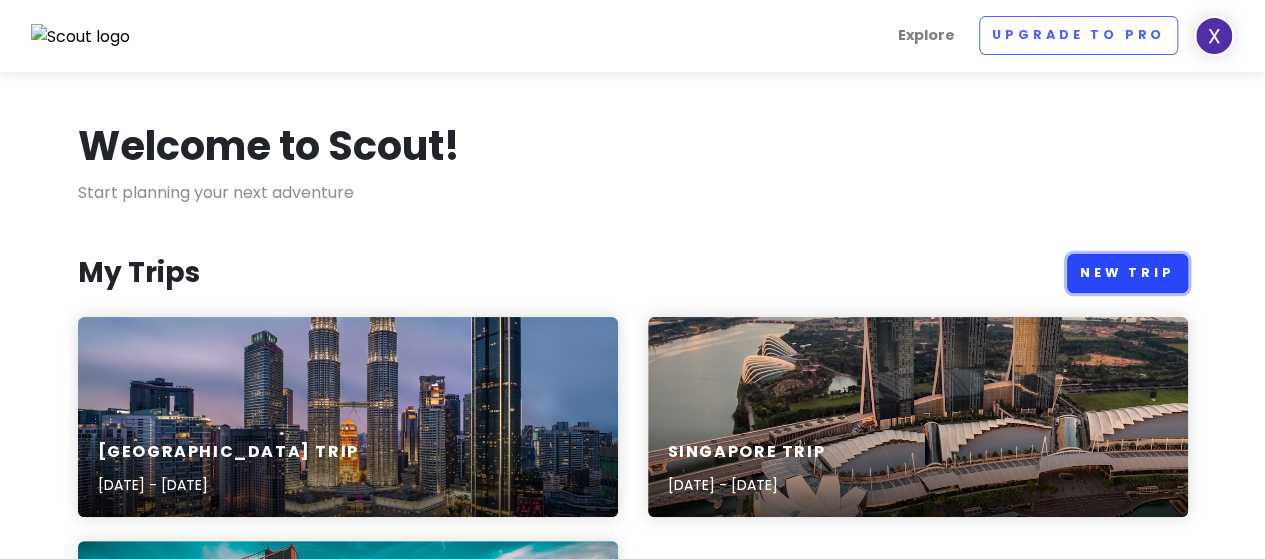 click on "New Trip" at bounding box center (1127, 273) 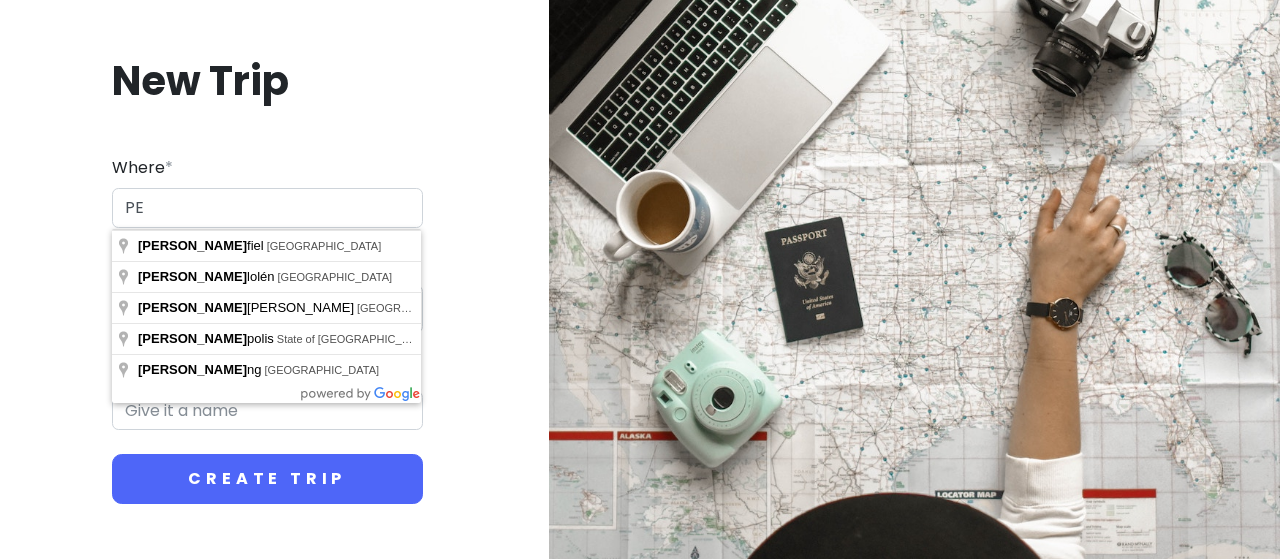 type on "P" 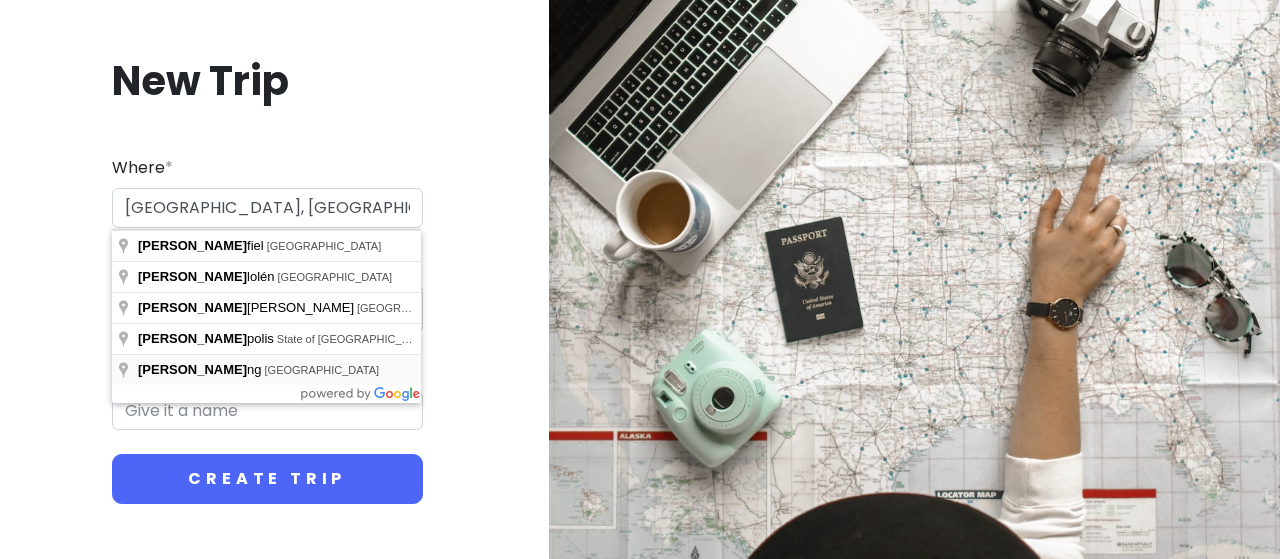 type on "[PERSON_NAME] Town, [GEOGRAPHIC_DATA], [GEOGRAPHIC_DATA]" 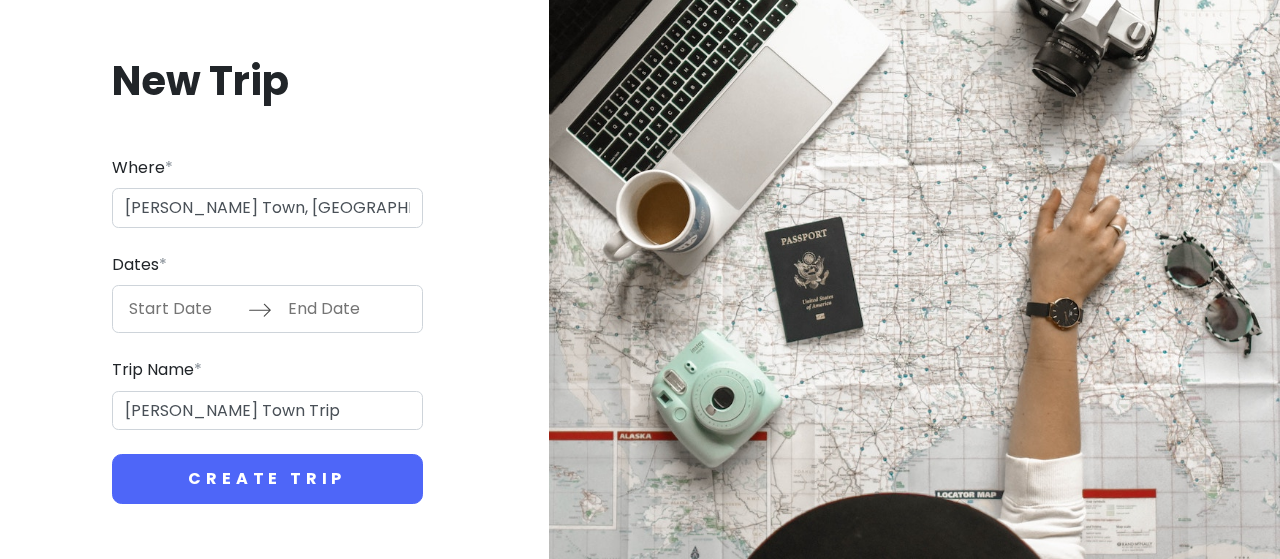 click at bounding box center (183, 309) 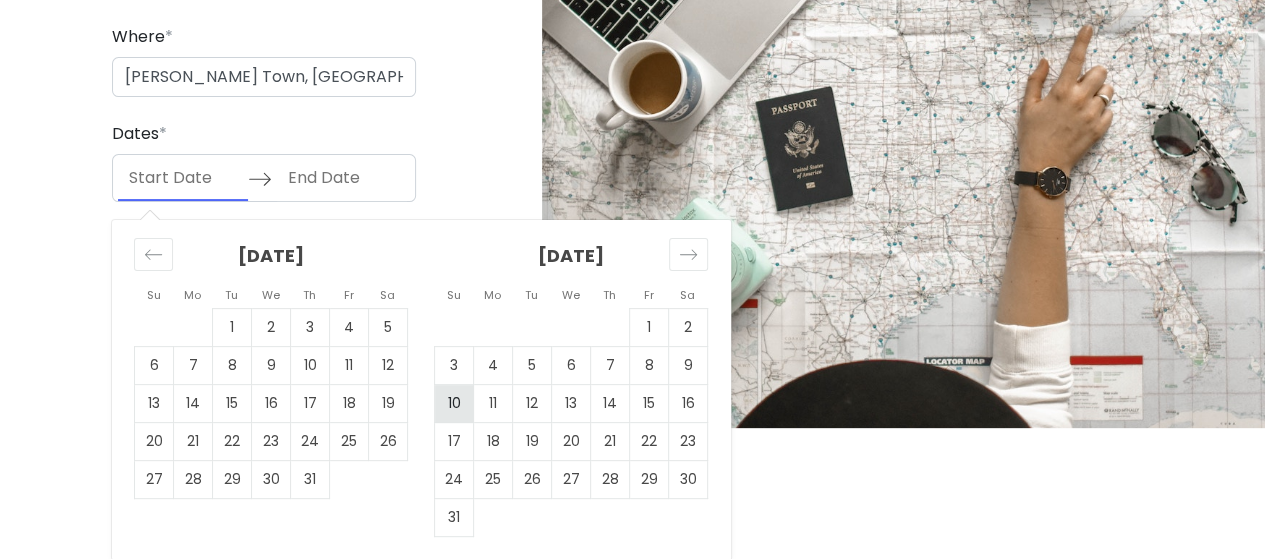 scroll, scrollTop: 132, scrollLeft: 0, axis: vertical 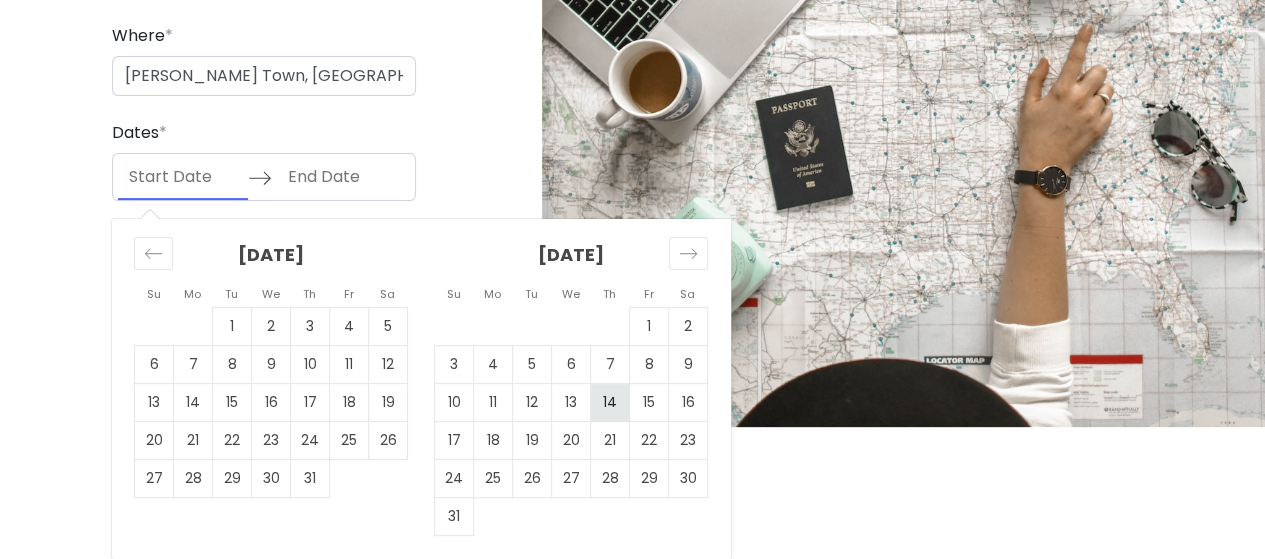 click on "14" at bounding box center [610, 403] 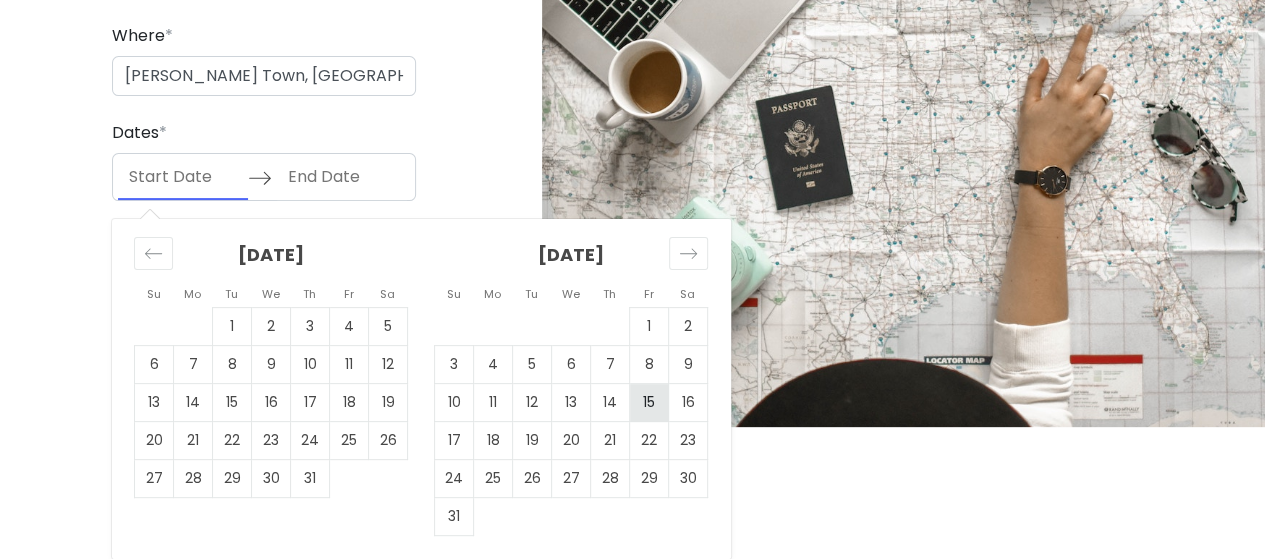 type on "[DATE]" 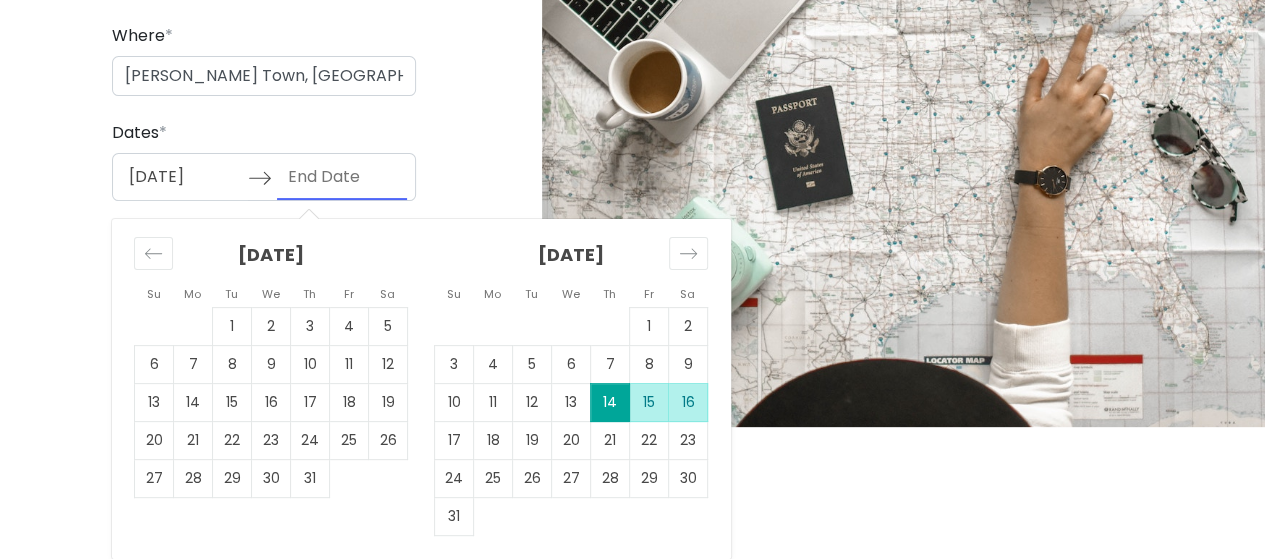 click on "16" at bounding box center [688, 403] 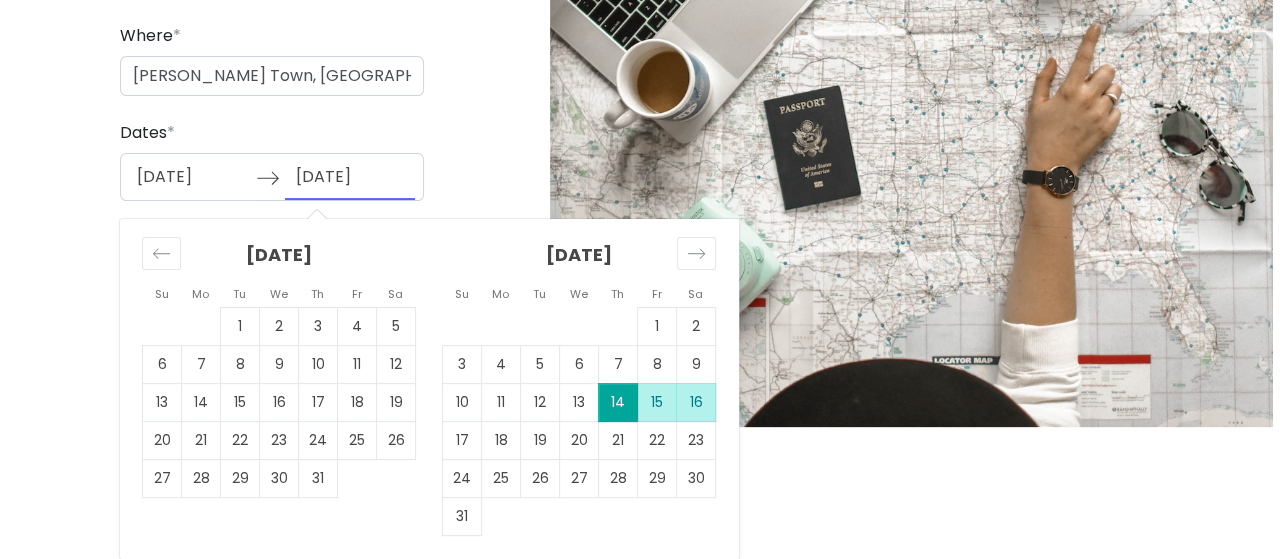 scroll, scrollTop: 0, scrollLeft: 0, axis: both 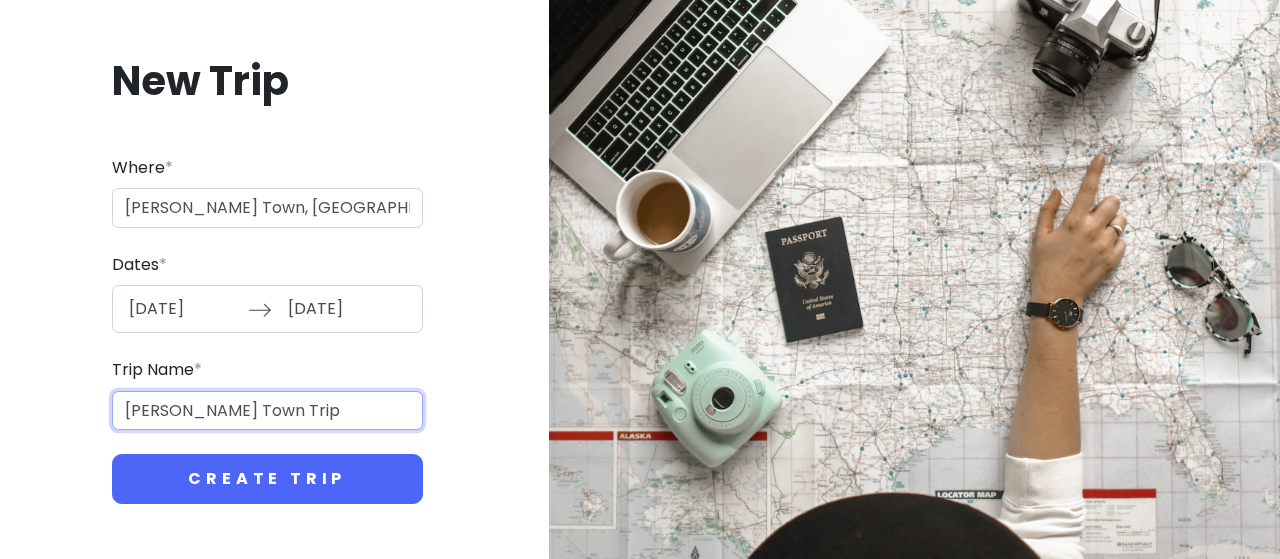 drag, startPoint x: 228, startPoint y: 410, endPoint x: 30, endPoint y: 414, distance: 198.0404 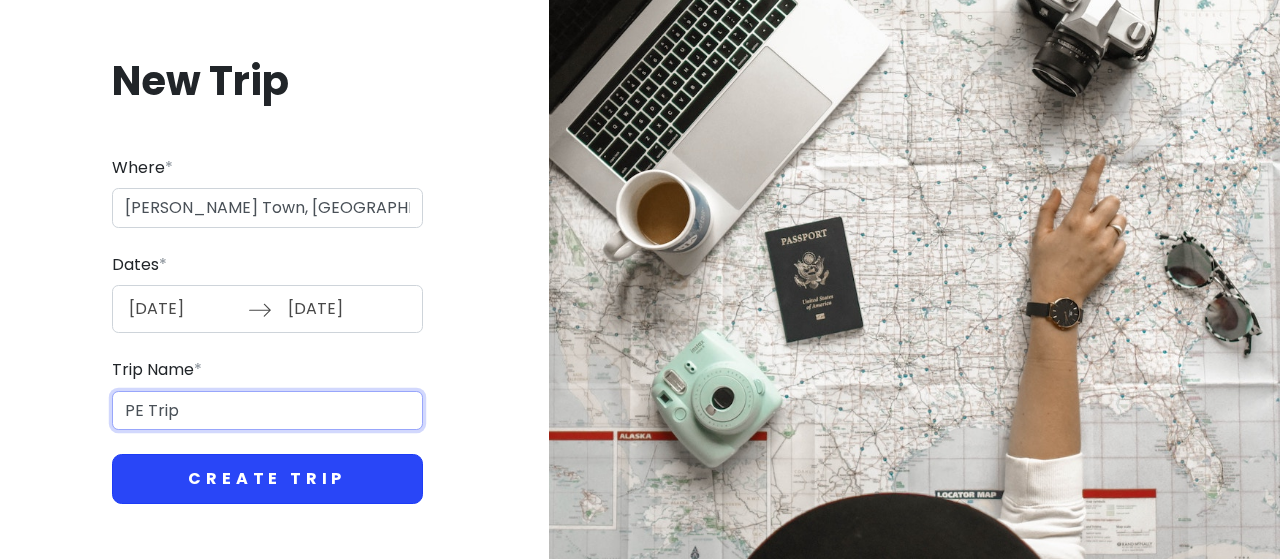 type on "PE Trip" 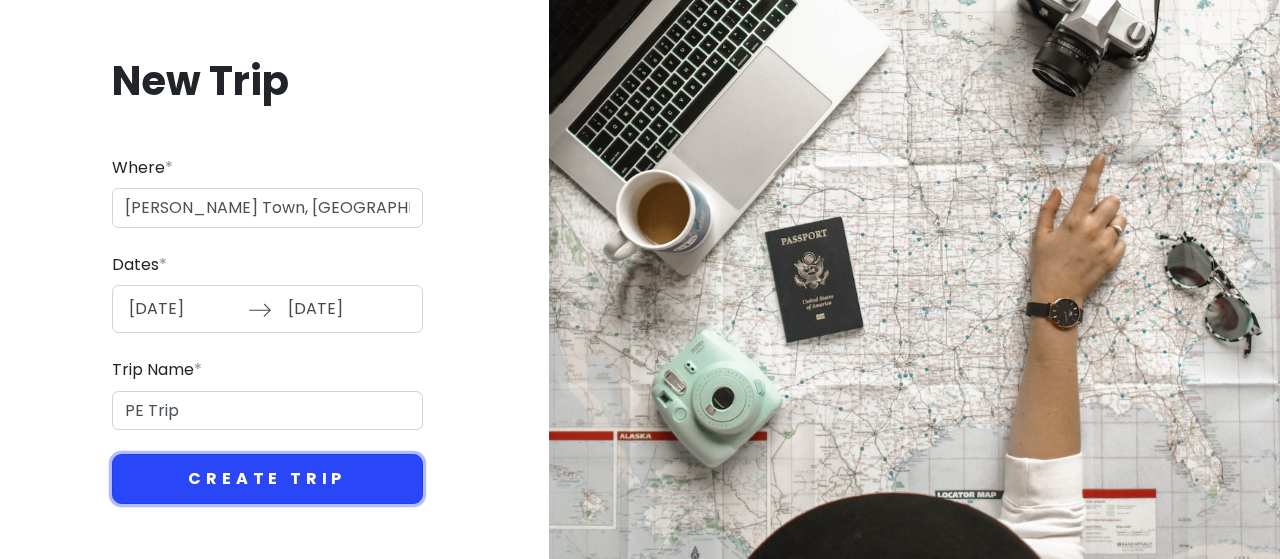 click on "Create Trip" at bounding box center (267, 479) 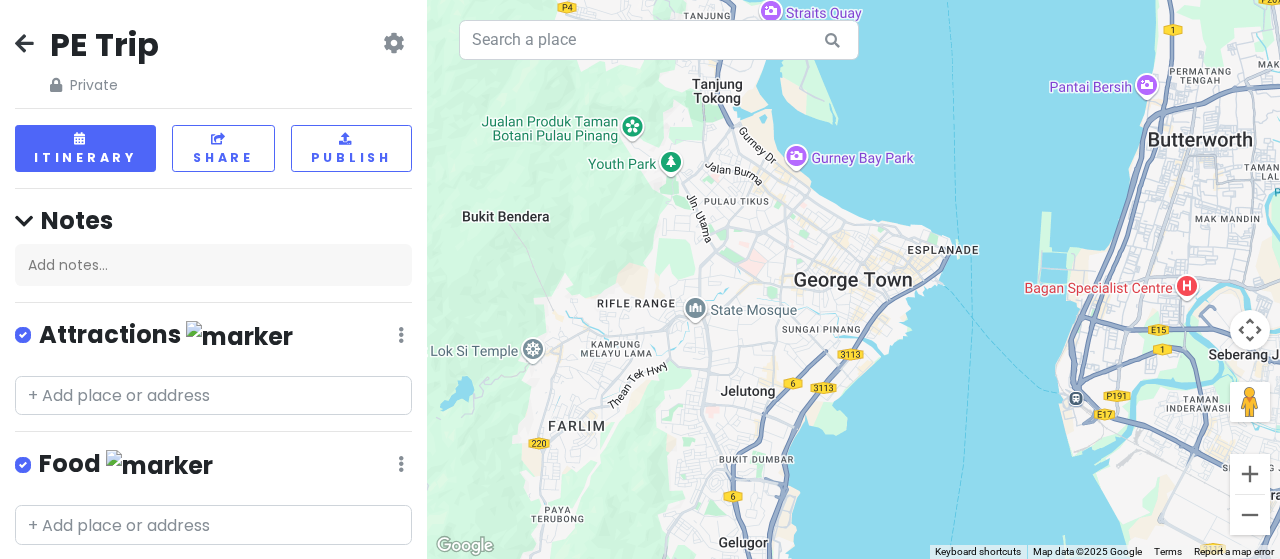 scroll, scrollTop: 200, scrollLeft: 0, axis: vertical 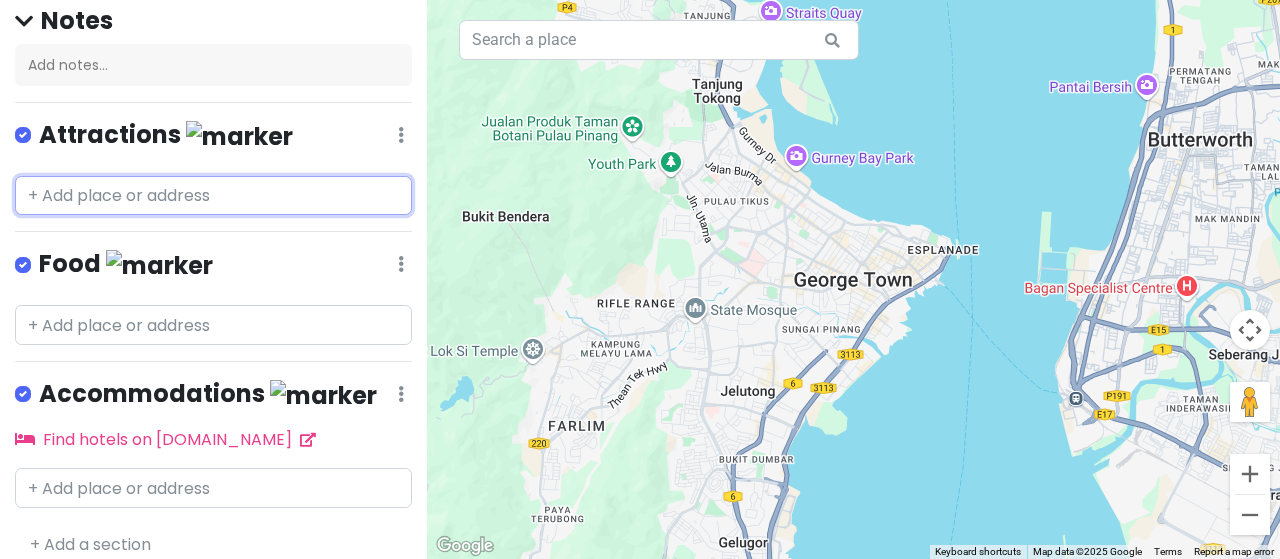 click at bounding box center [213, 196] 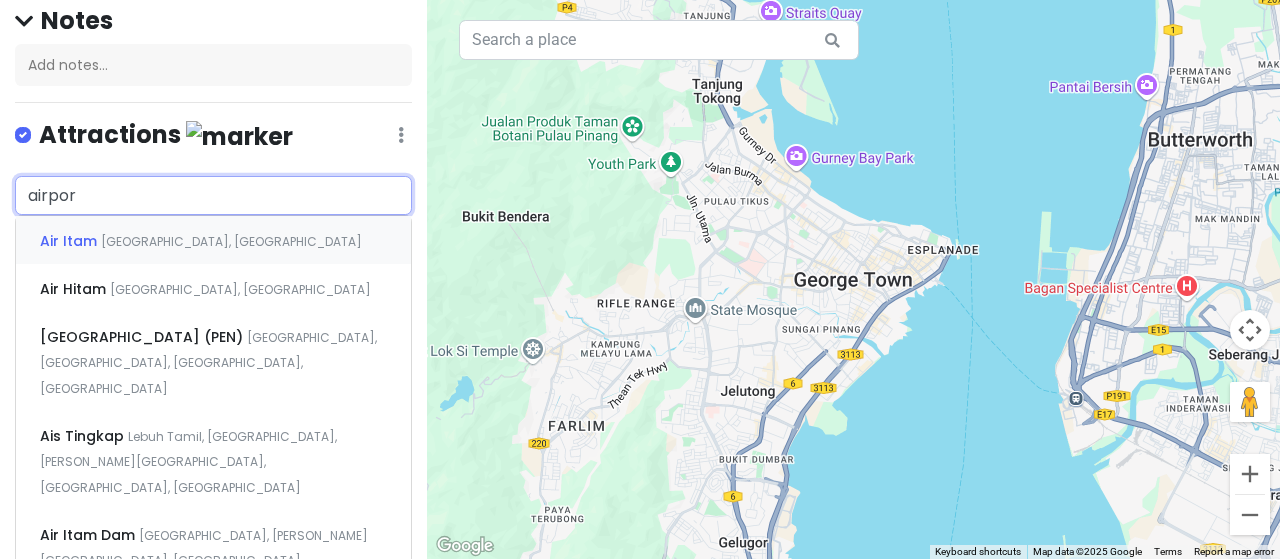 type on "airport" 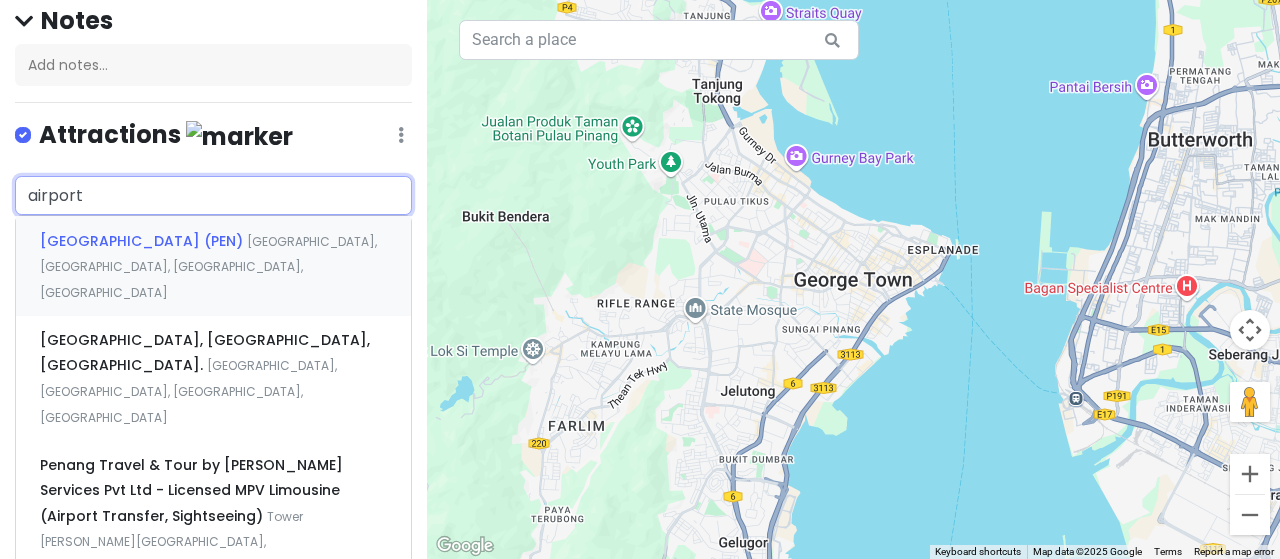 click on "[GEOGRAPHIC_DATA] (PEN)   [GEOGRAPHIC_DATA], [GEOGRAPHIC_DATA], [GEOGRAPHIC_DATA], [GEOGRAPHIC_DATA]" at bounding box center (213, 265) 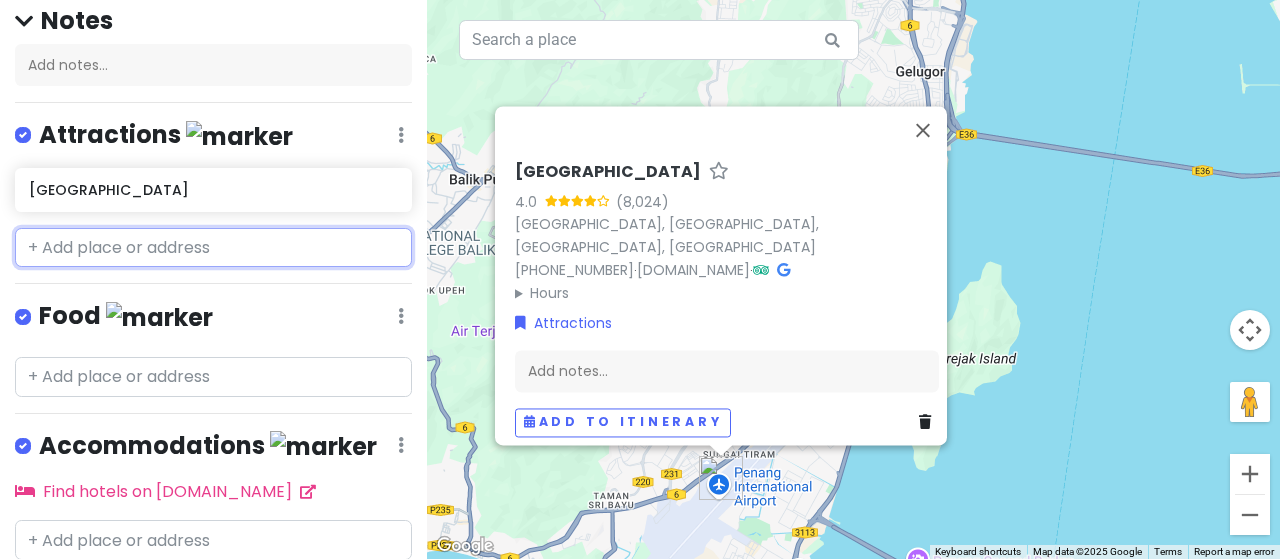 click at bounding box center [213, 248] 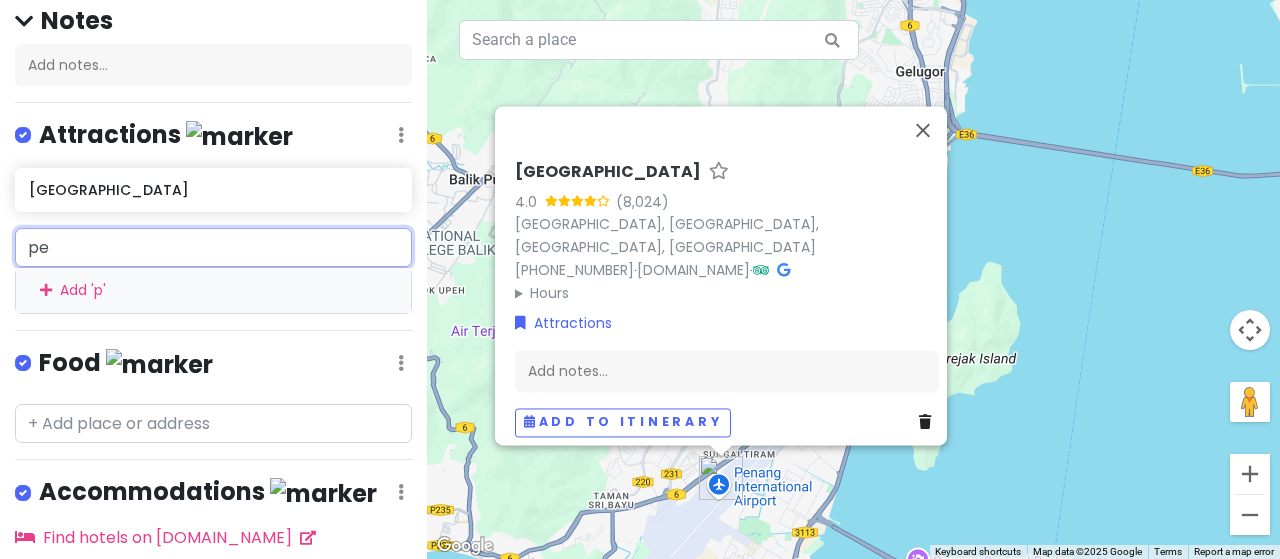 type on "pen" 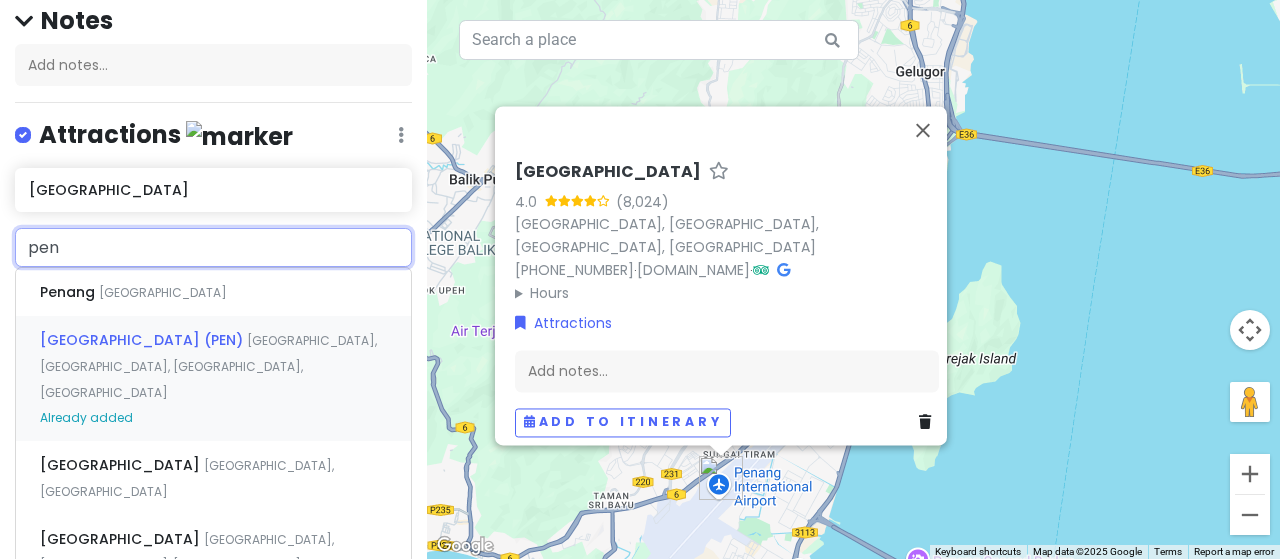 click on "[GEOGRAPHIC_DATA], [GEOGRAPHIC_DATA], [GEOGRAPHIC_DATA], [GEOGRAPHIC_DATA]" at bounding box center (163, 292) 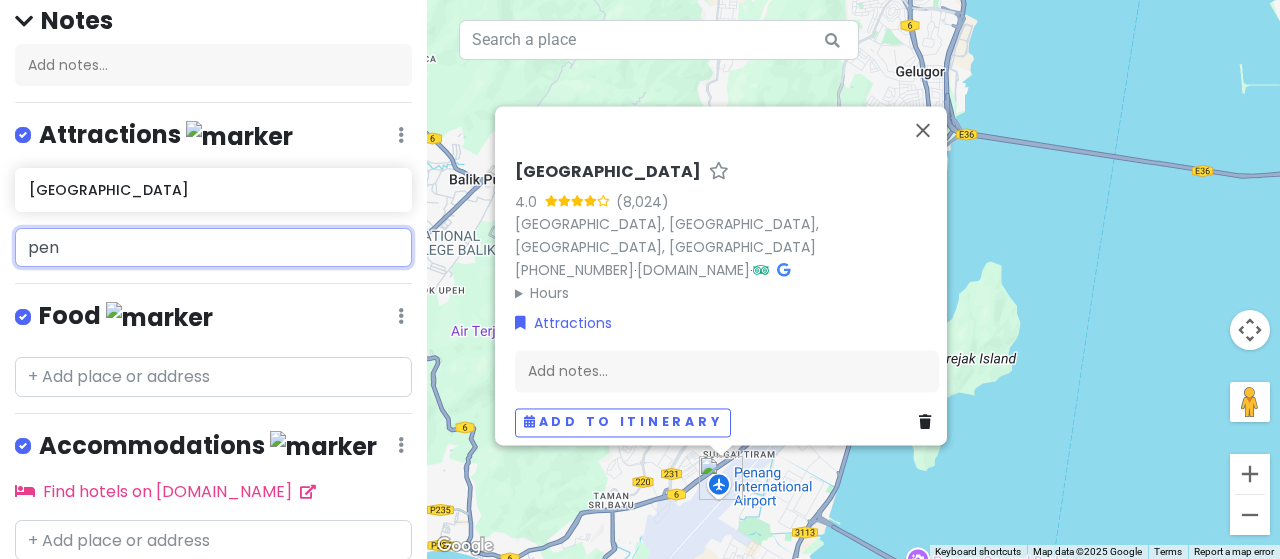 type 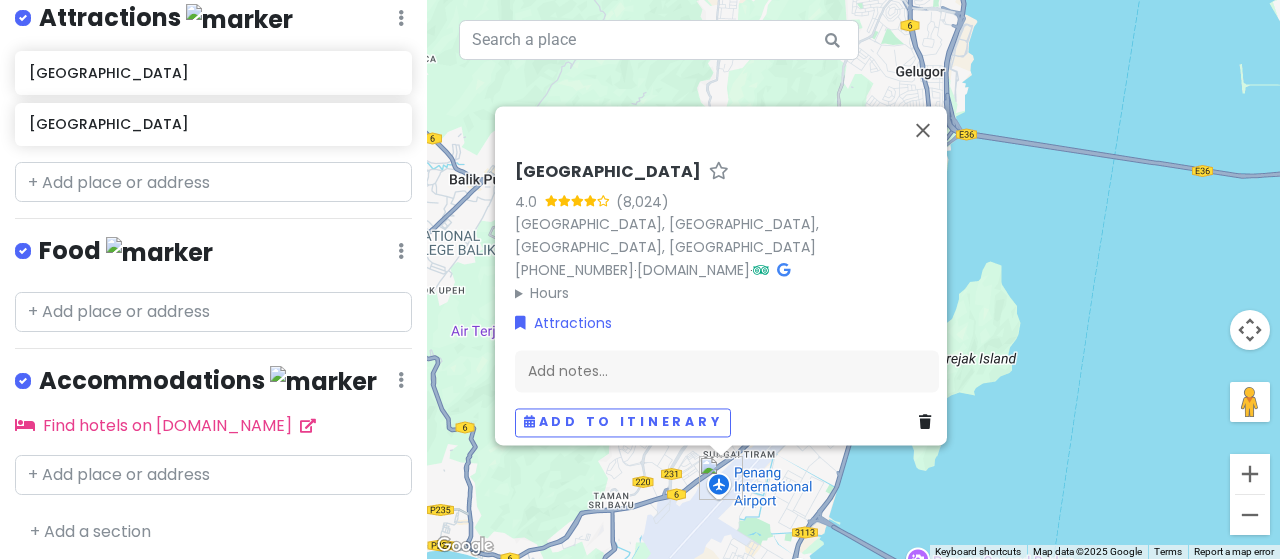 scroll, scrollTop: 318, scrollLeft: 0, axis: vertical 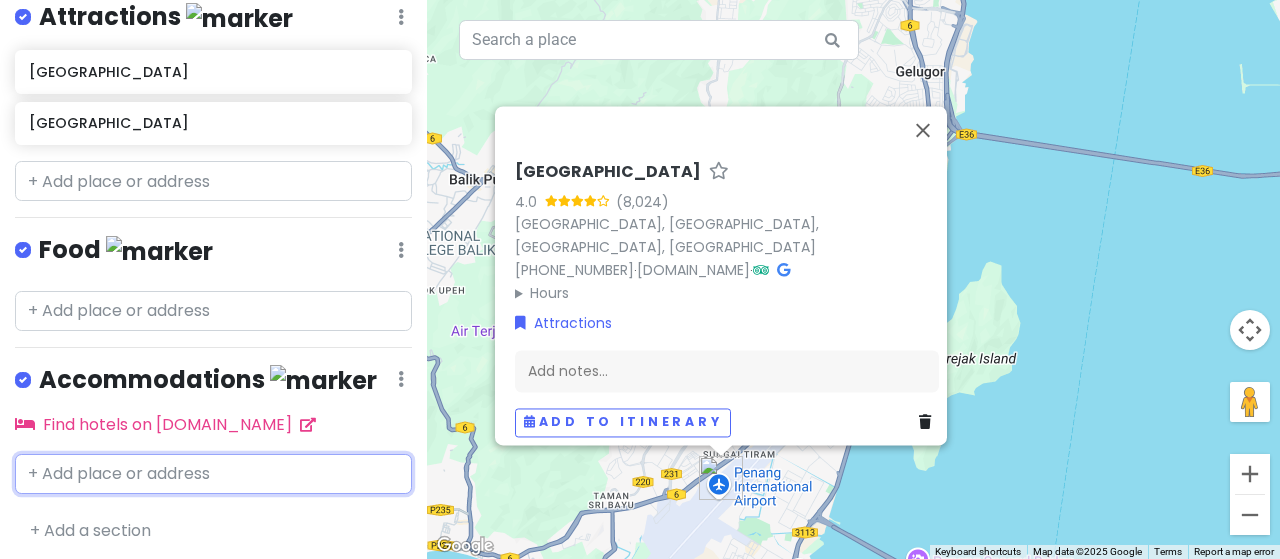 click at bounding box center (213, 474) 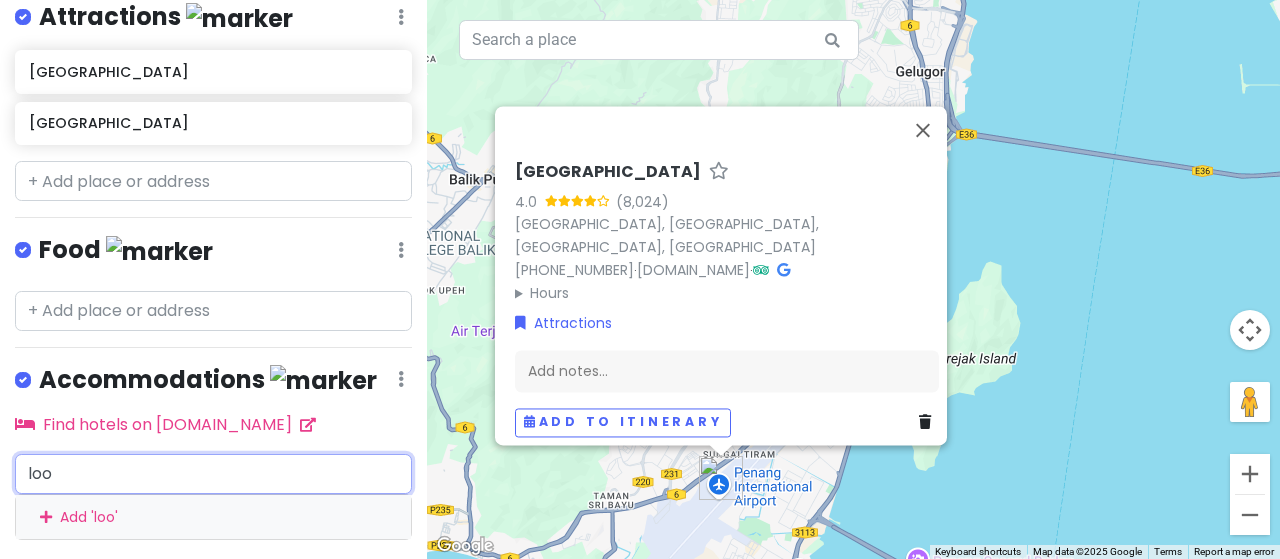 type on "loop" 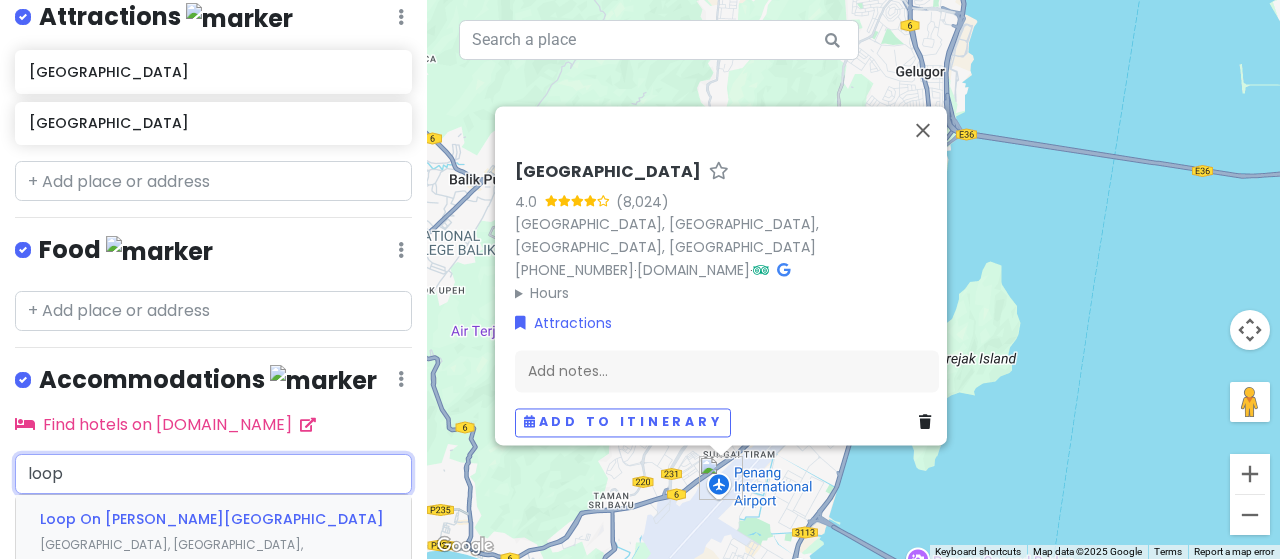 click on "Loop On [PERSON_NAME][GEOGRAPHIC_DATA]" at bounding box center (212, 519) 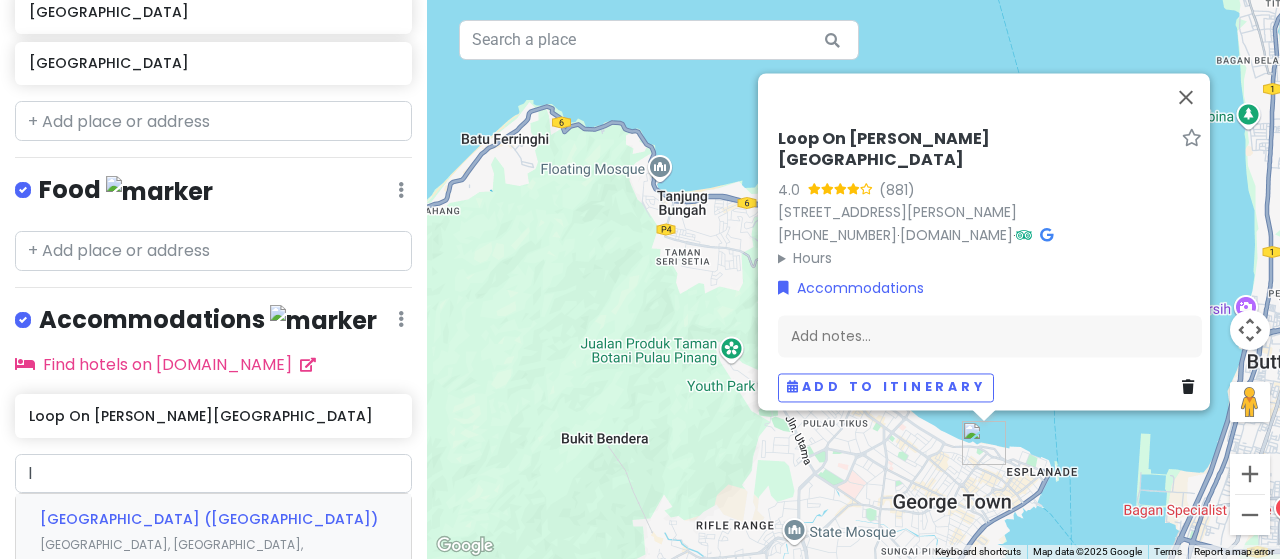 scroll, scrollTop: 478, scrollLeft: 0, axis: vertical 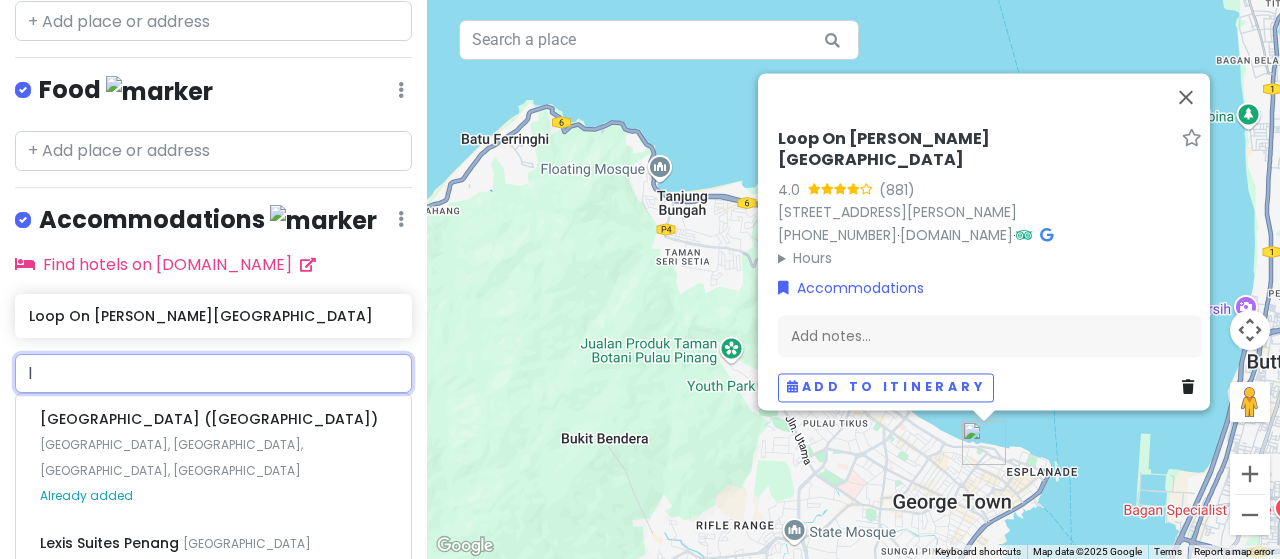 click on "l" at bounding box center (213, 374) 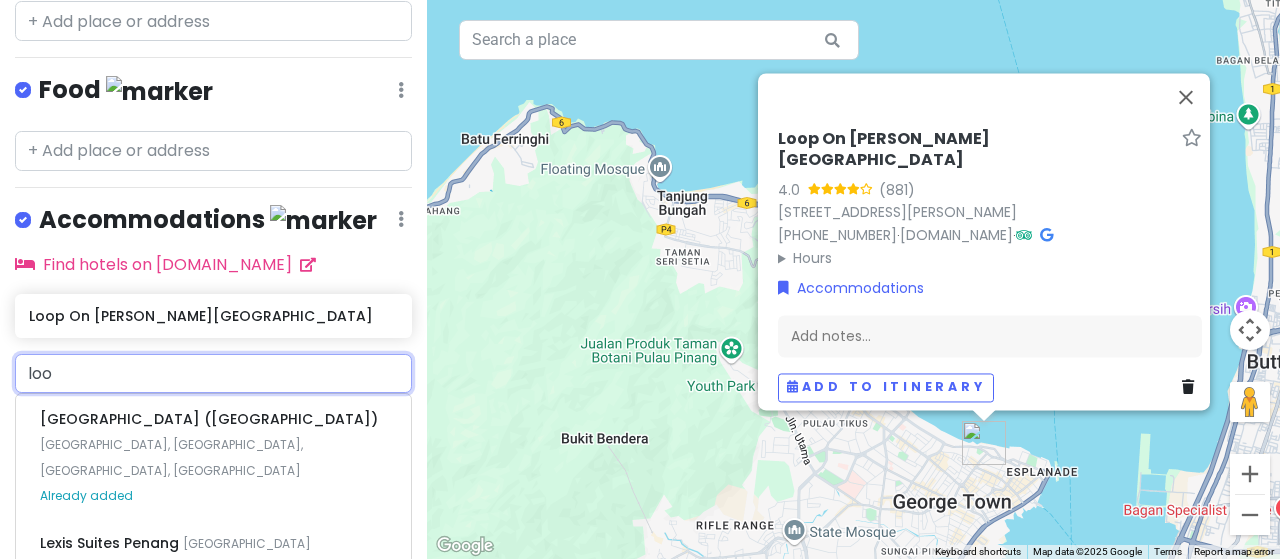 type on "loop" 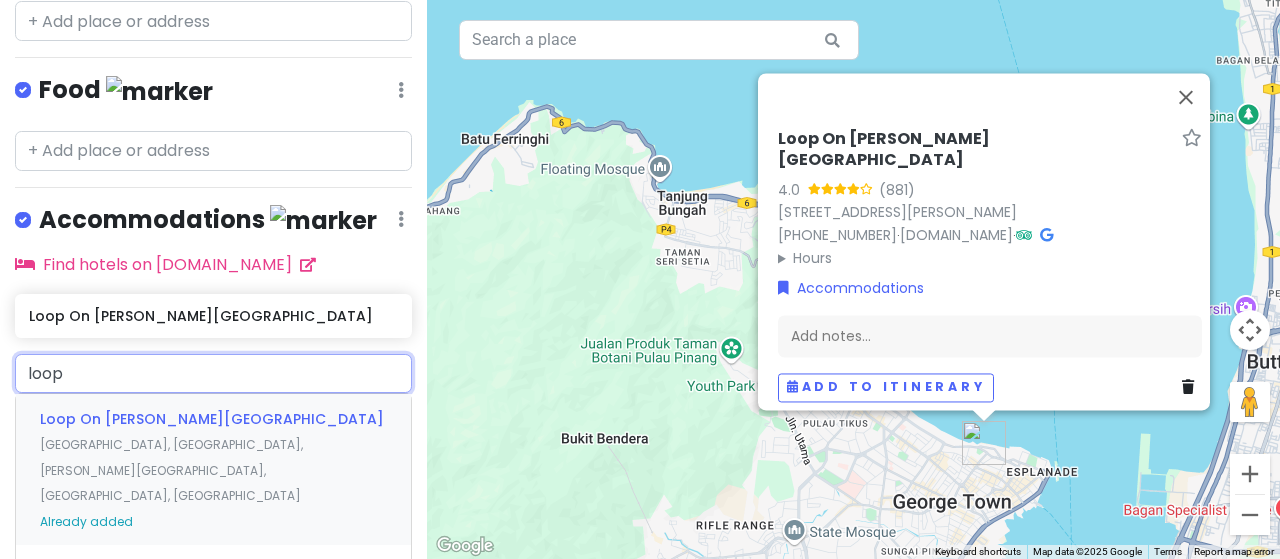 click on "Loop On [PERSON_NAME][GEOGRAPHIC_DATA] [GEOGRAPHIC_DATA], [GEOGRAPHIC_DATA], [PERSON_NAME][GEOGRAPHIC_DATA], [GEOGRAPHIC_DATA], [GEOGRAPHIC_DATA] Already added" at bounding box center [213, 469] 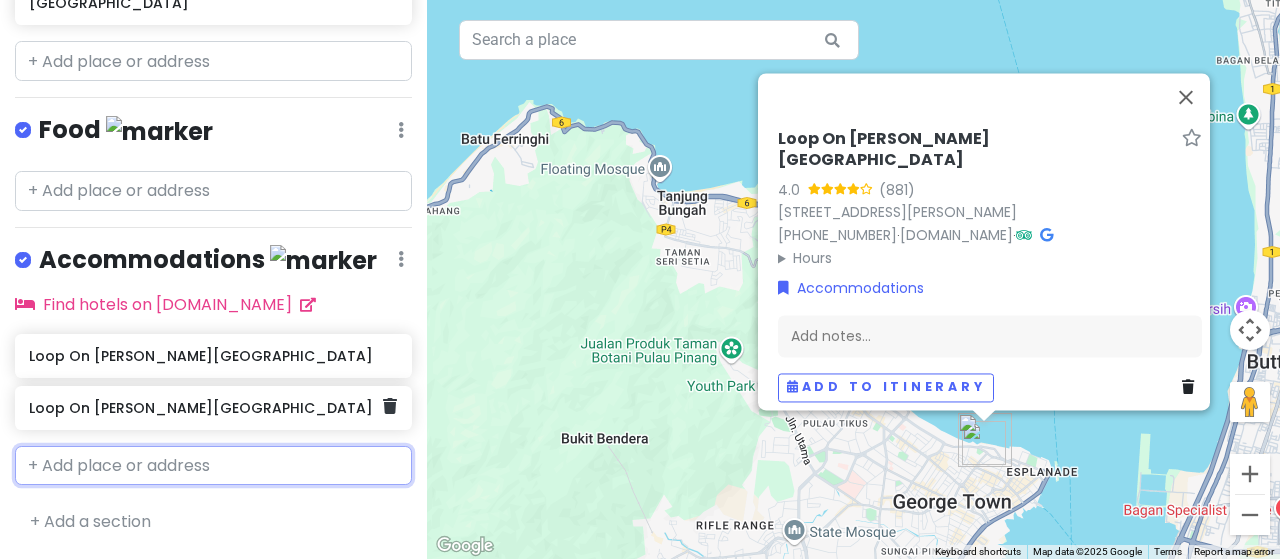 scroll, scrollTop: 430, scrollLeft: 0, axis: vertical 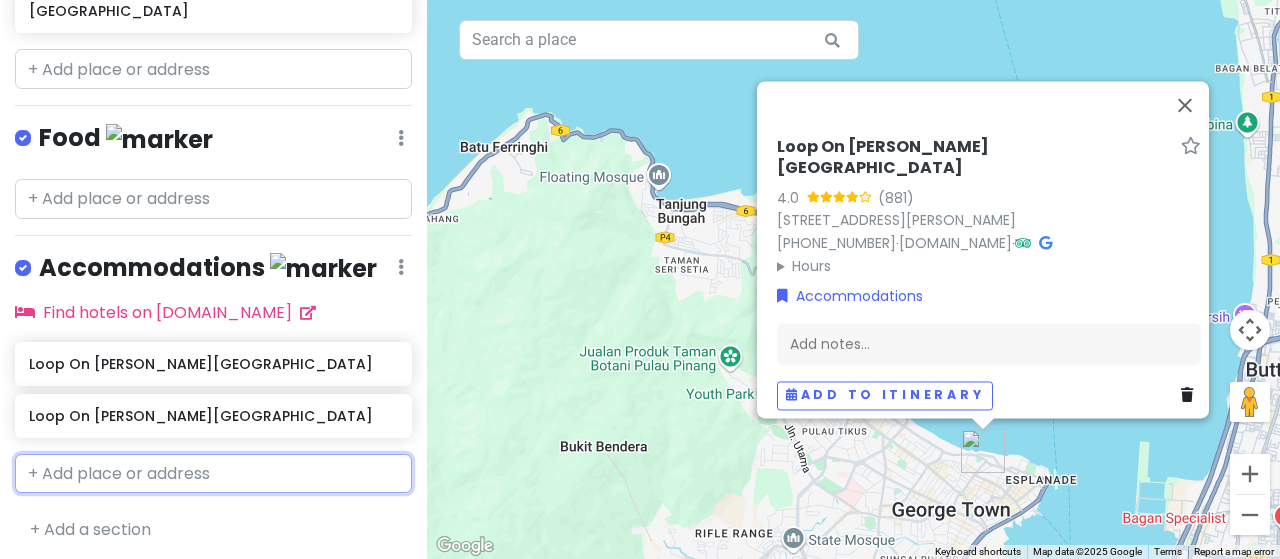 click at bounding box center [213, 474] 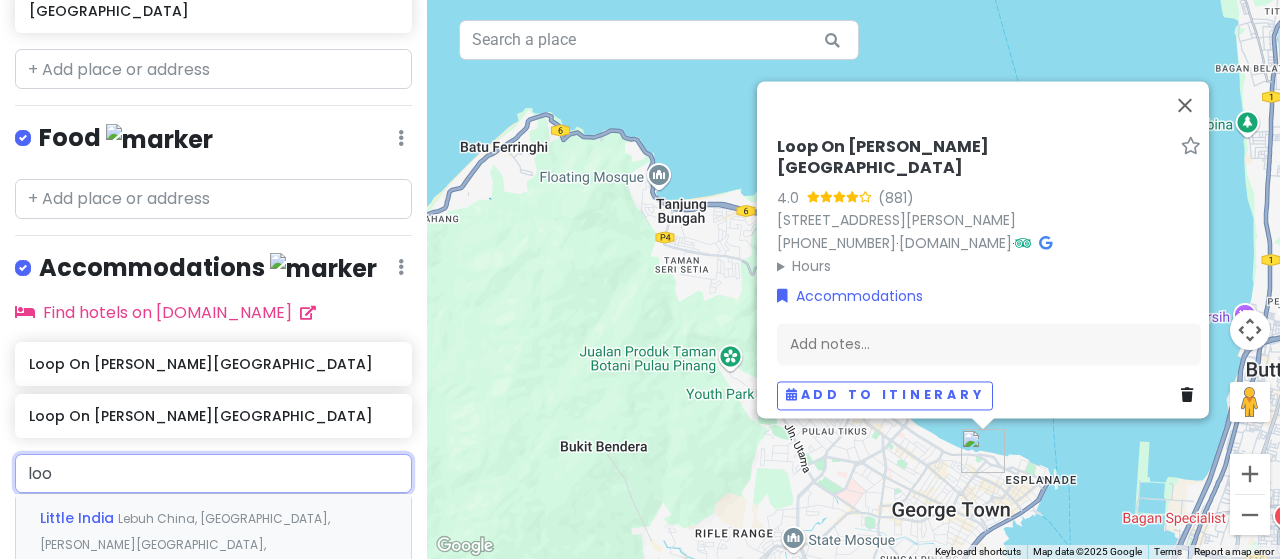 type on "loop" 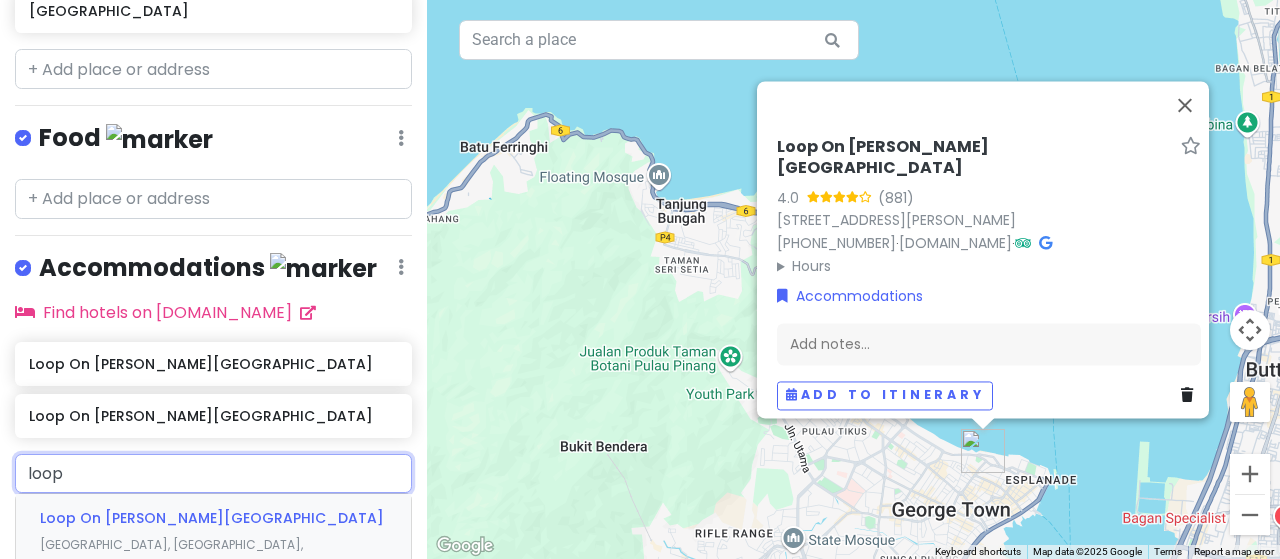 click on "Loop On [PERSON_NAME][GEOGRAPHIC_DATA] [GEOGRAPHIC_DATA], [GEOGRAPHIC_DATA], [PERSON_NAME][GEOGRAPHIC_DATA], [GEOGRAPHIC_DATA], [GEOGRAPHIC_DATA] Already added" at bounding box center [213, 569] 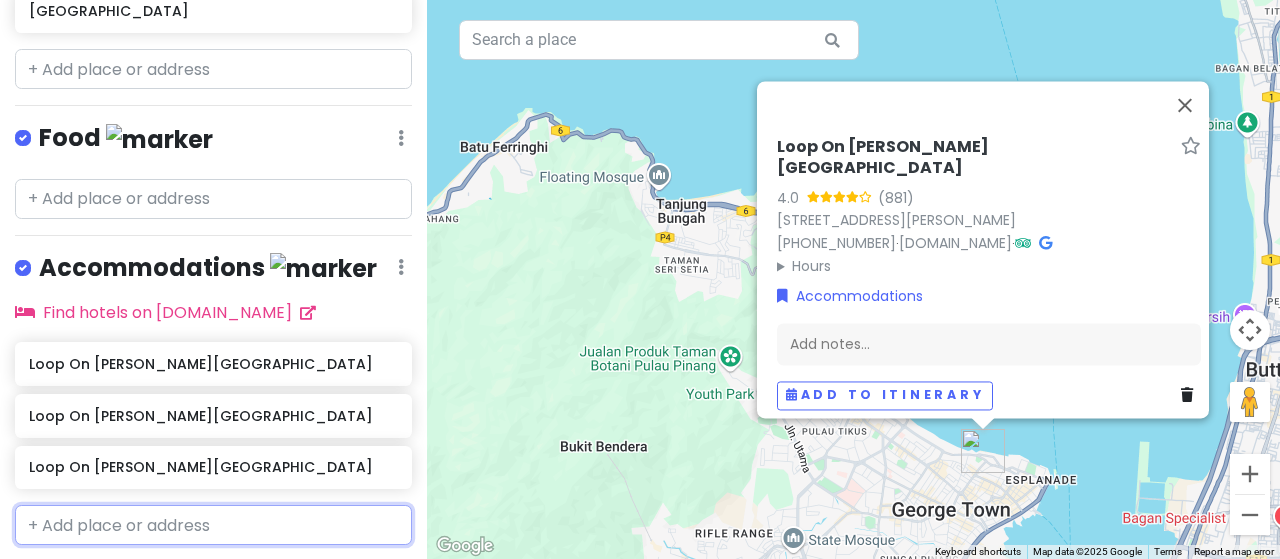 click at bounding box center [213, 525] 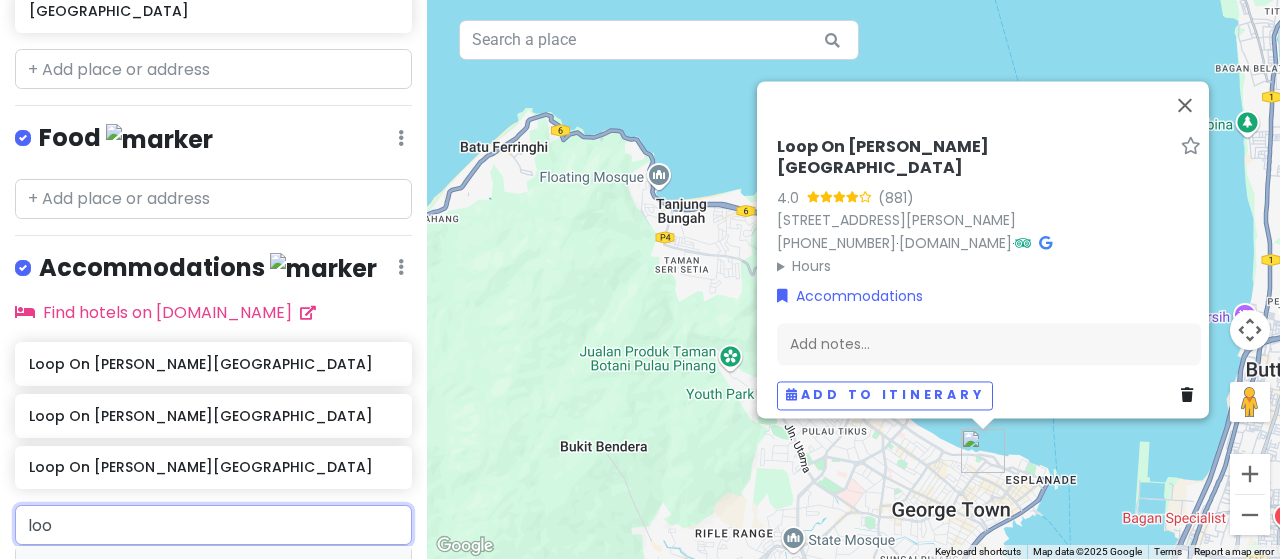 type on "loop" 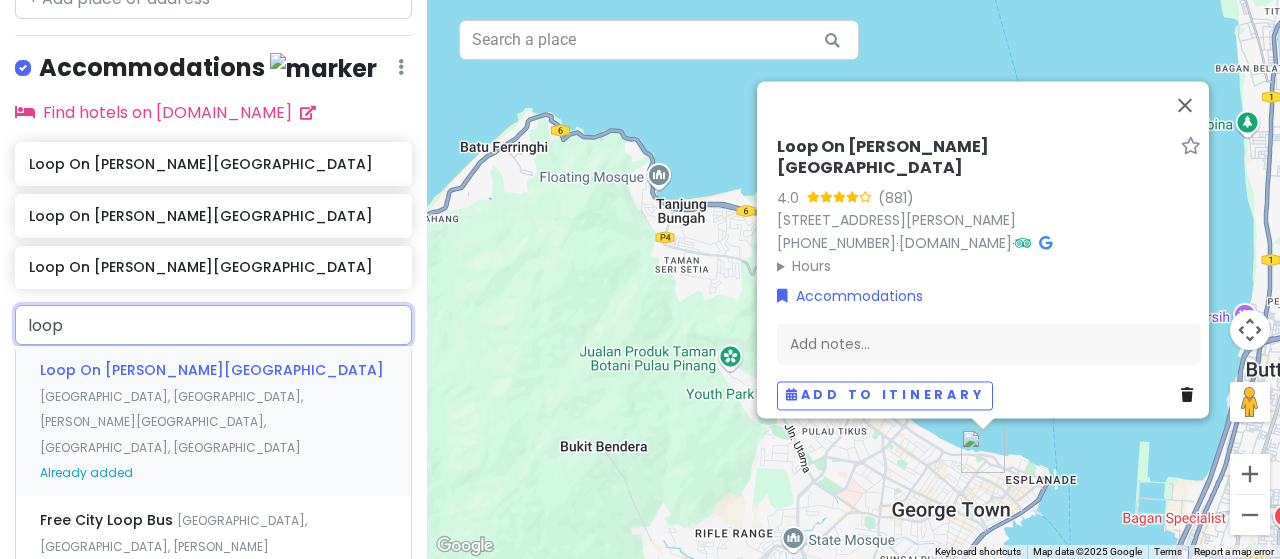 click on "Loop On [PERSON_NAME][GEOGRAPHIC_DATA] [GEOGRAPHIC_DATA], [GEOGRAPHIC_DATA], [PERSON_NAME][GEOGRAPHIC_DATA], [GEOGRAPHIC_DATA], [GEOGRAPHIC_DATA] Already added" at bounding box center [213, 421] 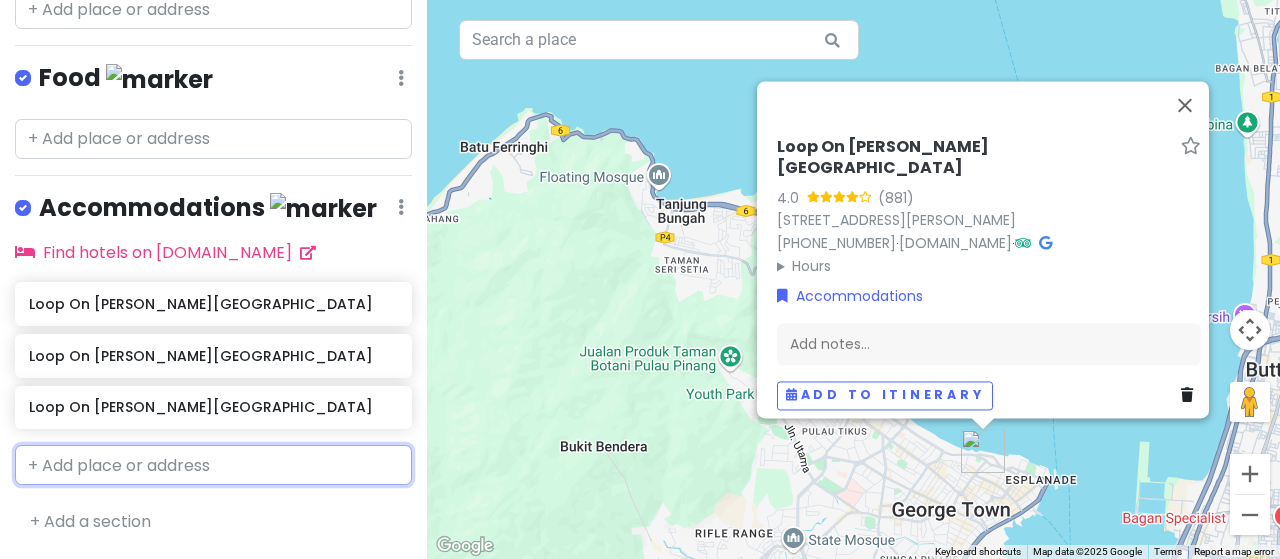 scroll, scrollTop: 533, scrollLeft: 0, axis: vertical 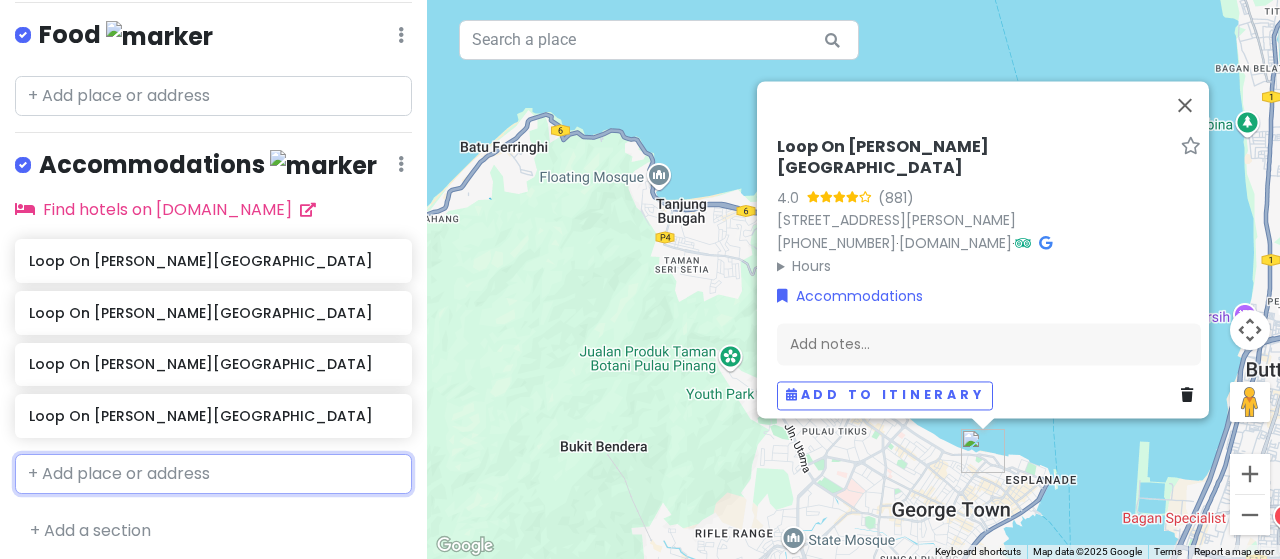 click at bounding box center [213, 474] 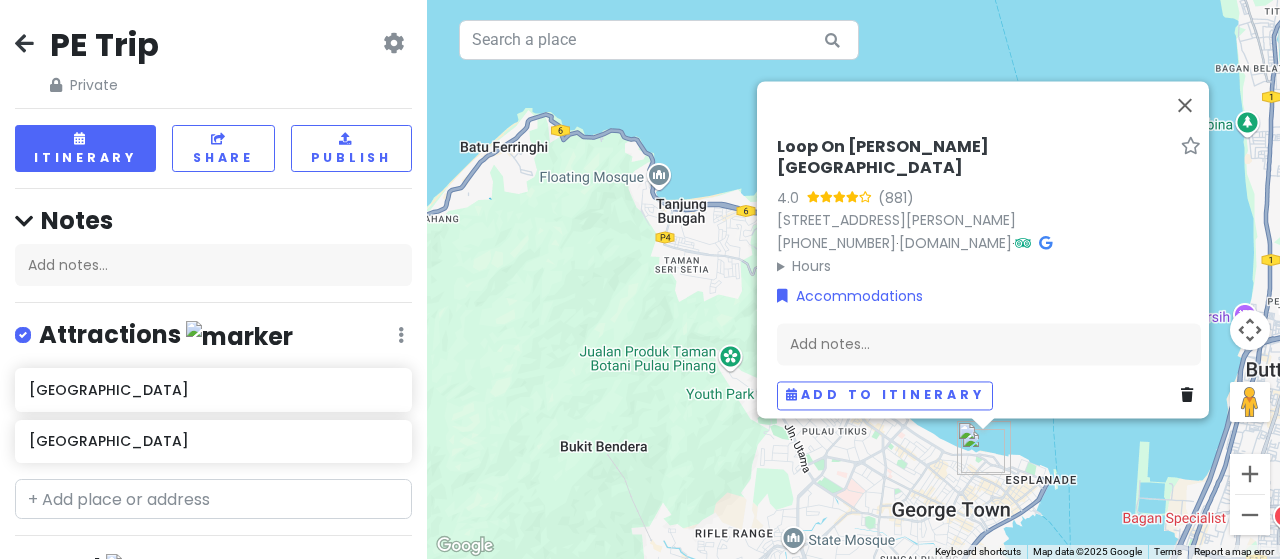 scroll, scrollTop: 0, scrollLeft: 0, axis: both 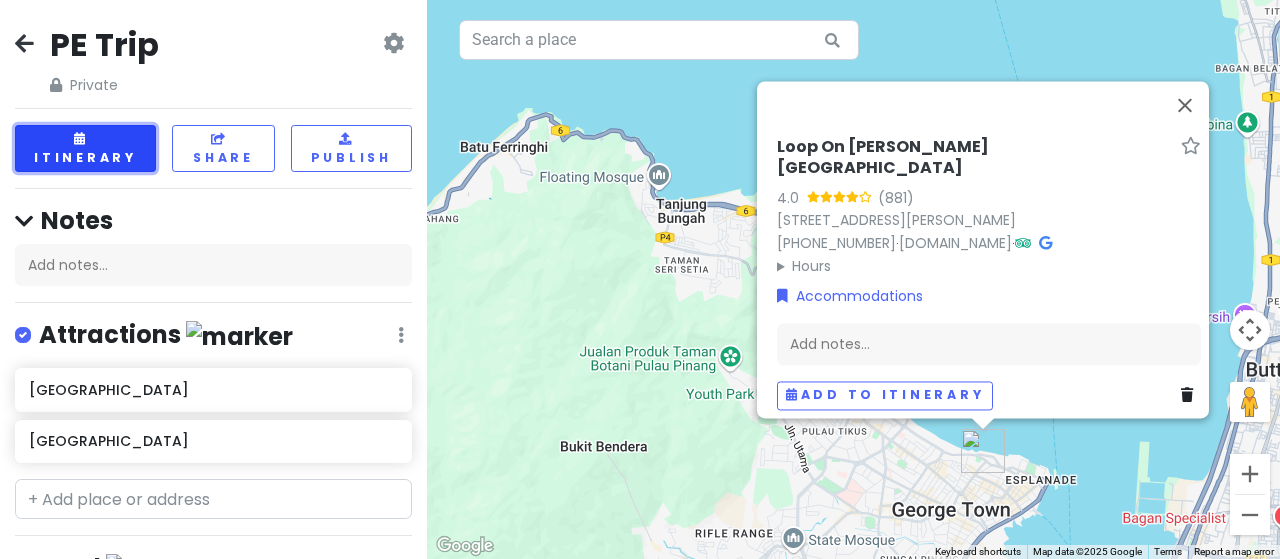 click at bounding box center [81, 139] 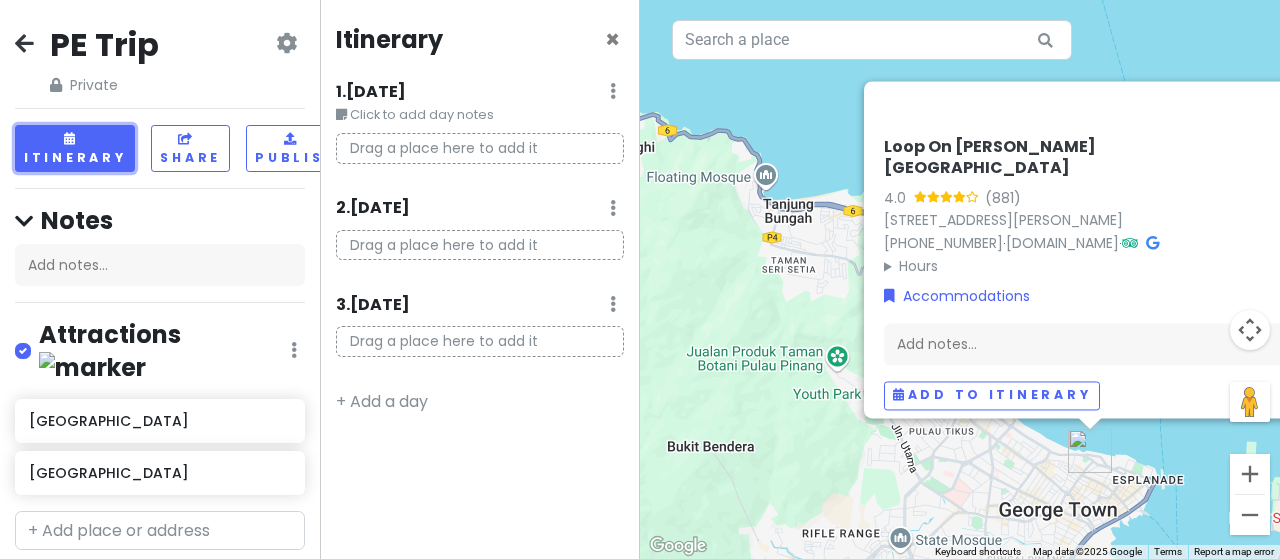 scroll, scrollTop: 200, scrollLeft: 0, axis: vertical 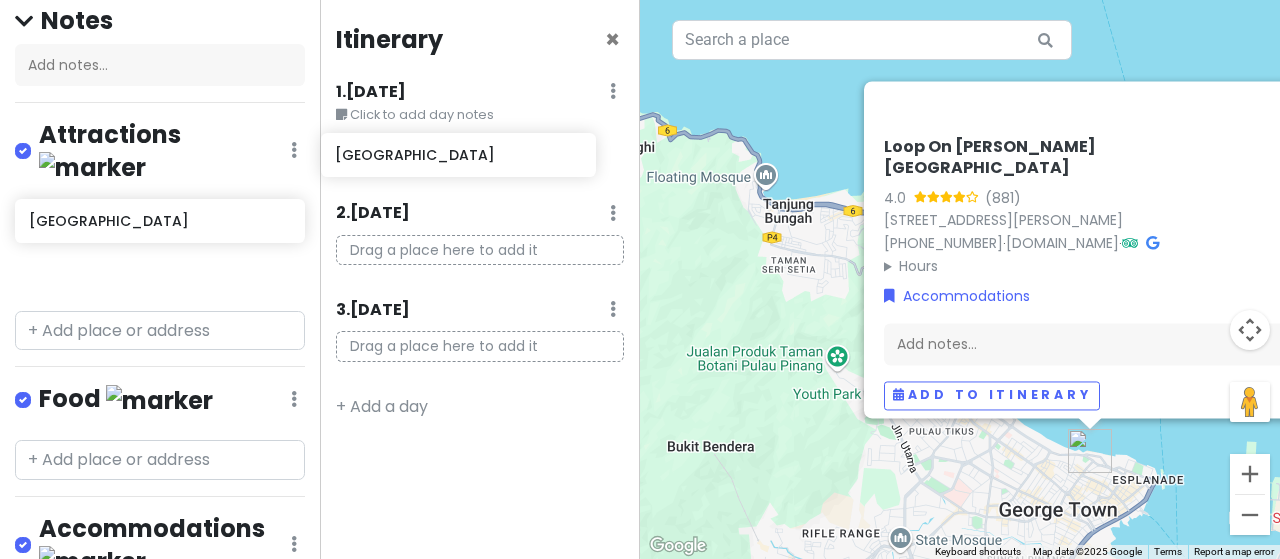 drag, startPoint x: 138, startPoint y: 207, endPoint x: 444, endPoint y: 176, distance: 307.56625 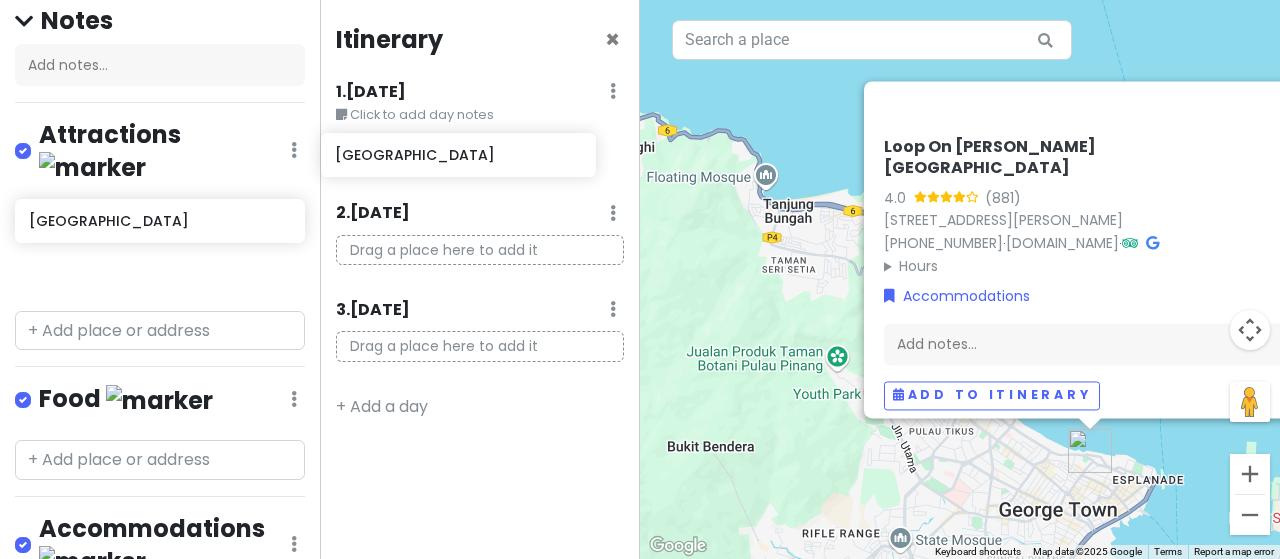click on "PE Trip Private Change Dates Make a Copy Delete Trip Go Pro ⚡️ Give Feedback 💡 Support Scout ☕️ Itinerary Share Publish Notes Add notes... Attractions   Edit Reorder Delete List [GEOGRAPHIC_DATA] [GEOGRAPHIC_DATA] Food   Edit Reorder Delete List Accommodations   Edit Reorder Delete List Find hotels on [DOMAIN_NAME] Loop On [PERSON_NAME][GEOGRAPHIC_DATA] [GEOGRAPHIC_DATA] On [PERSON_NAME][GEOGRAPHIC_DATA] [GEOGRAPHIC_DATA] On [PERSON_NAME][GEOGRAPHIC_DATA] [GEOGRAPHIC_DATA] On [PERSON_NAME][GEOGRAPHIC_DATA] [GEOGRAPHIC_DATA] + Add a section Itinerary × 1 .  [DATE] Edit Day Notes Delete Day   Click to add day notes 2 .  [DATE] Add Day Notes Delete Day Drag a place here to add it 3 .  [DATE] Add Day Notes Delete Day Drag a place here to add it + Add a day ← Move left → Move right ↑ Move up ↓ Move down + Zoom in - Zoom out Home Jump left by 75% End Jump right by 75% Page Up Jump up by 75% Page Down Jump down by 75% Loop On [PERSON_NAME][GEOGRAPHIC_DATA] 4.0        (881) [PHONE_NUMBER]   ·   [DOMAIN_NAME]" at bounding box center (640, 279) 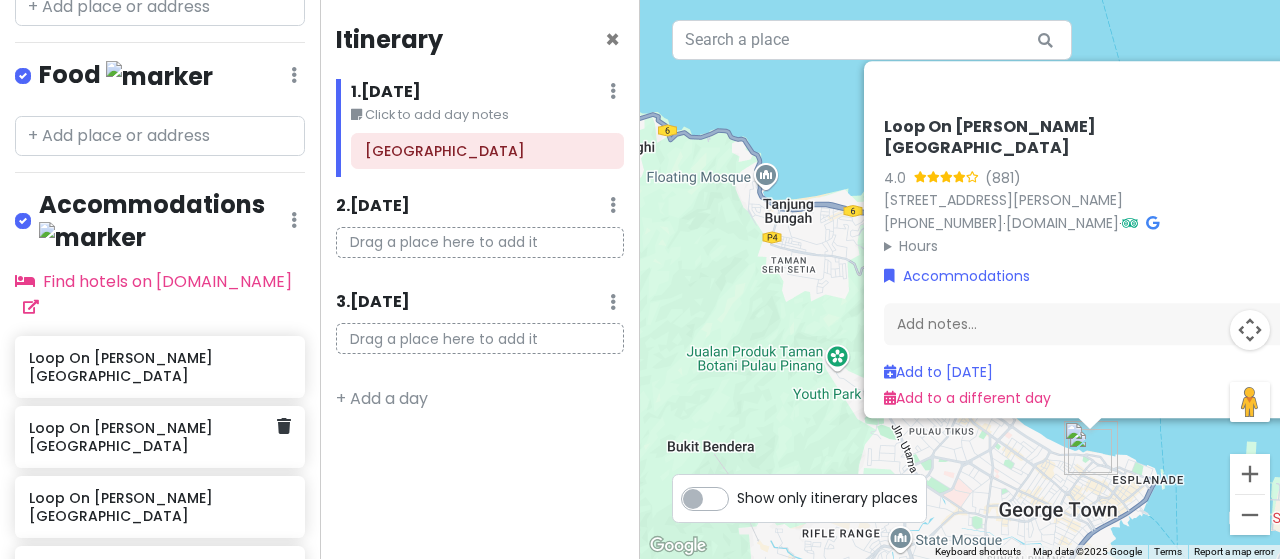 scroll, scrollTop: 600, scrollLeft: 0, axis: vertical 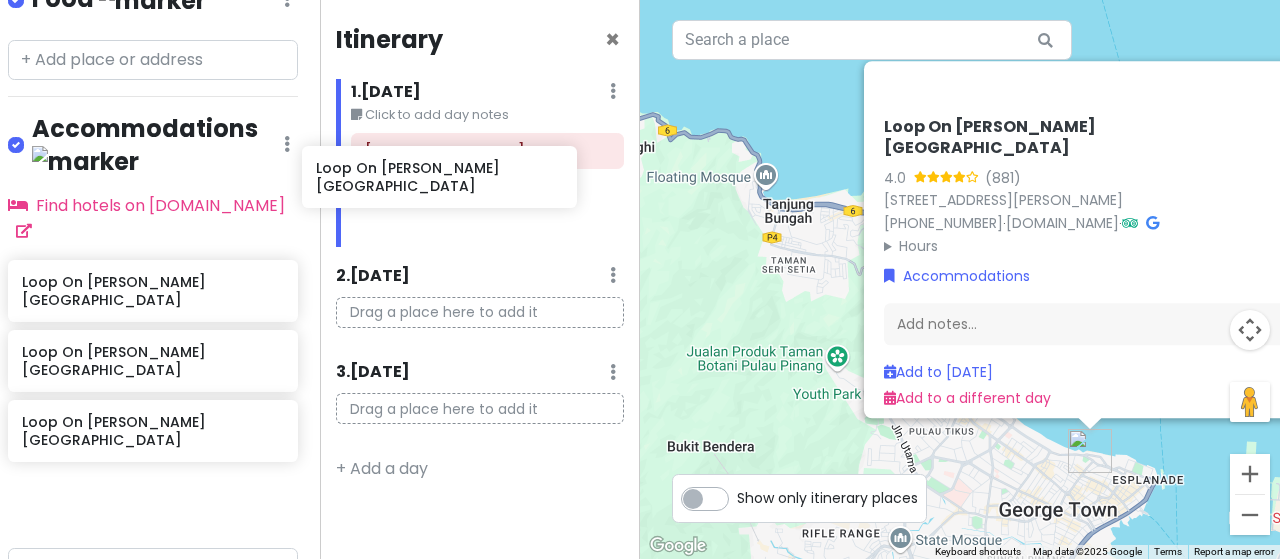 drag, startPoint x: 156, startPoint y: 249, endPoint x: 446, endPoint y: 199, distance: 294.27878 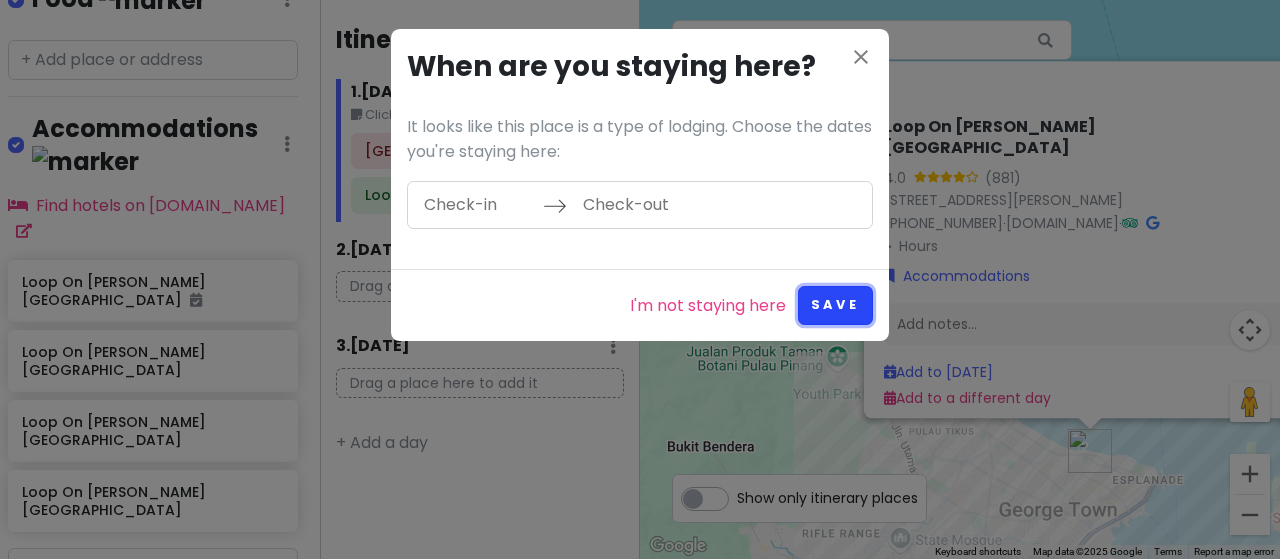 click on "Save" at bounding box center [835, 305] 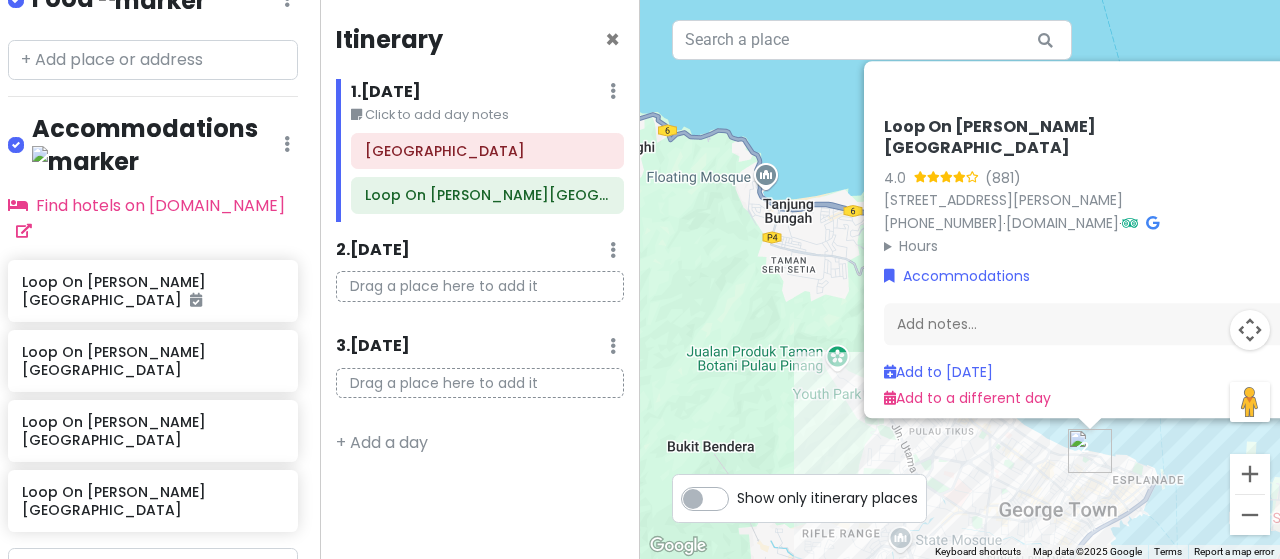 scroll, scrollTop: 0, scrollLeft: 7, axis: horizontal 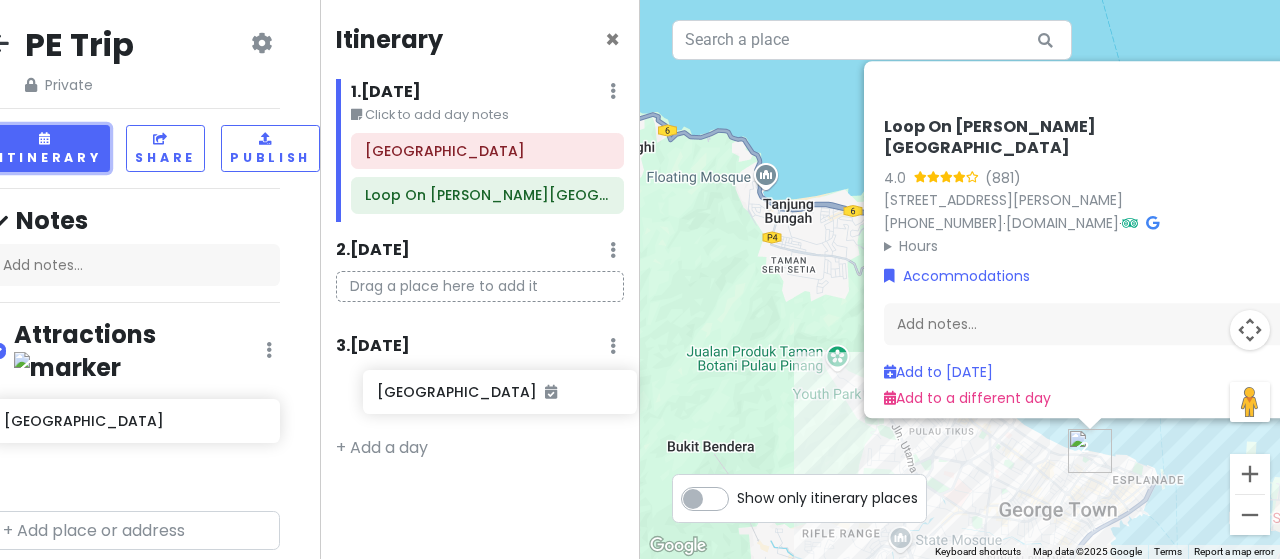 drag, startPoint x: 122, startPoint y: 397, endPoint x: 477, endPoint y: 403, distance: 355.0507 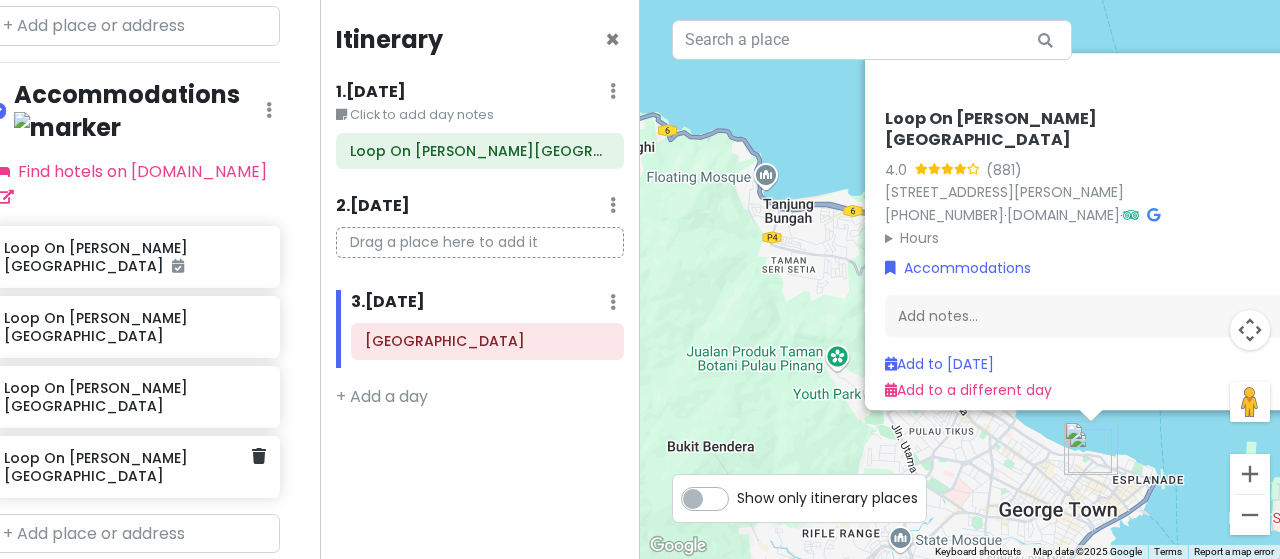 scroll, scrollTop: 652, scrollLeft: 28, axis: both 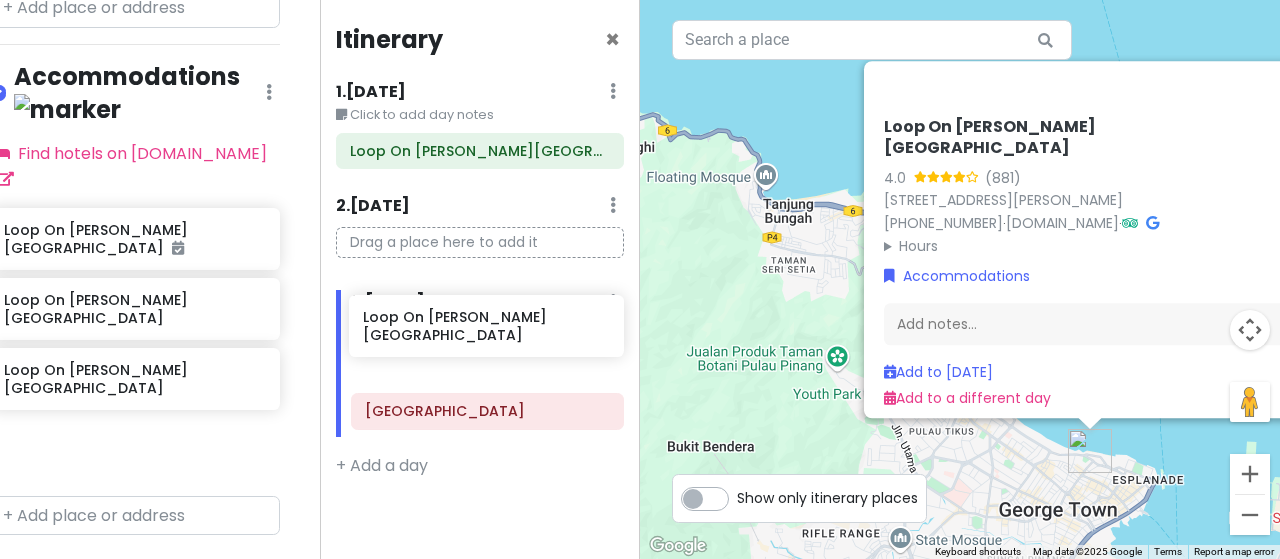 drag, startPoint x: 108, startPoint y: 391, endPoint x: 470, endPoint y: 333, distance: 366.61697 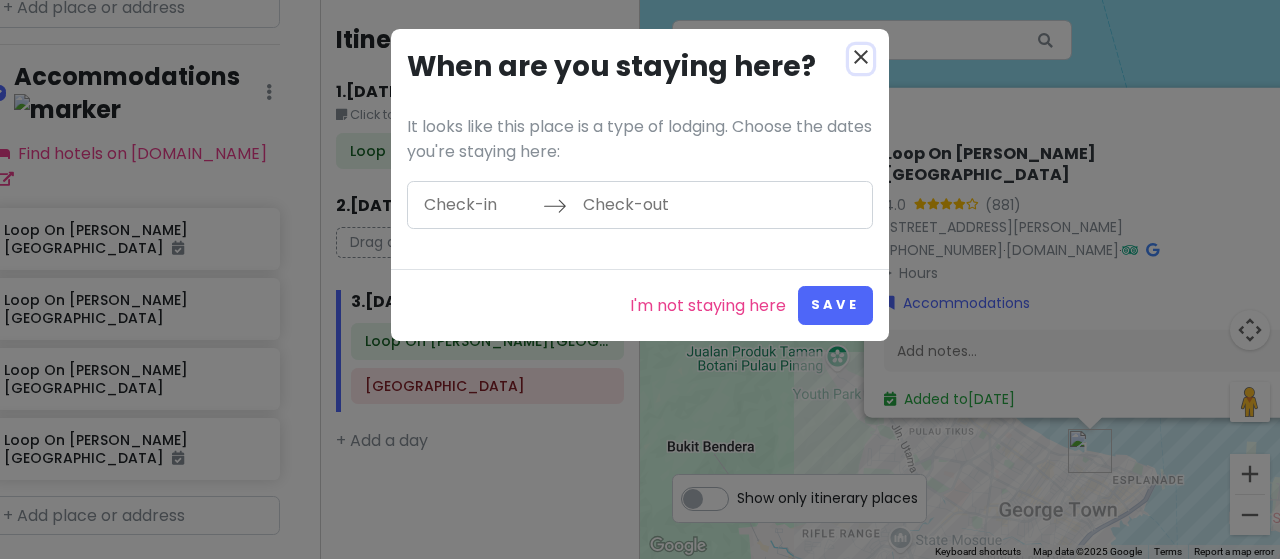 click on "close" at bounding box center [861, 57] 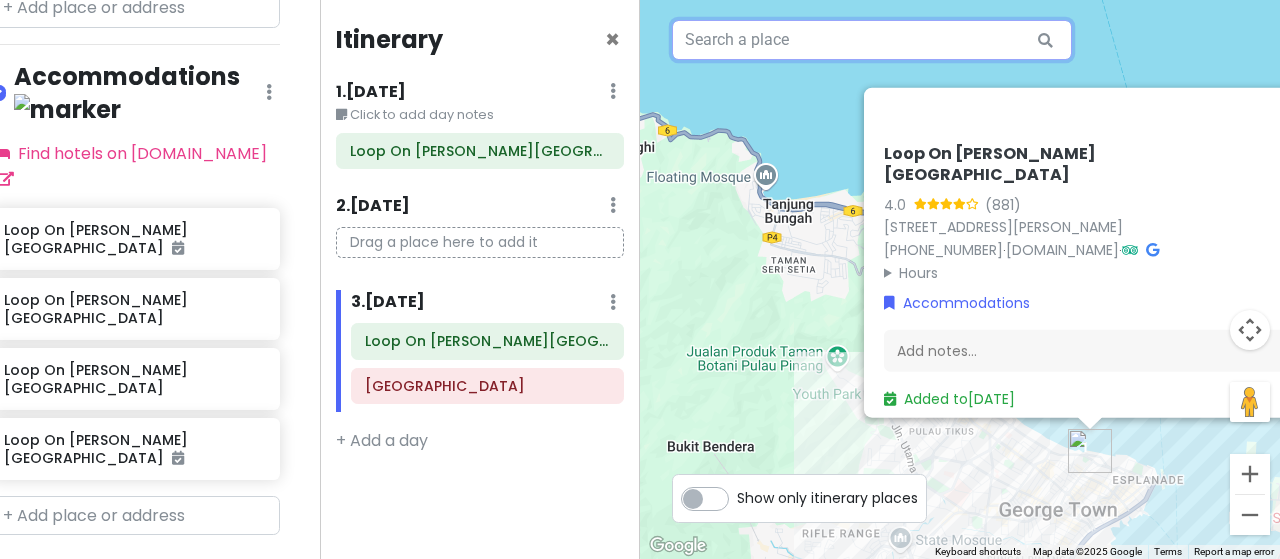 scroll, scrollTop: 0, scrollLeft: 28, axis: horizontal 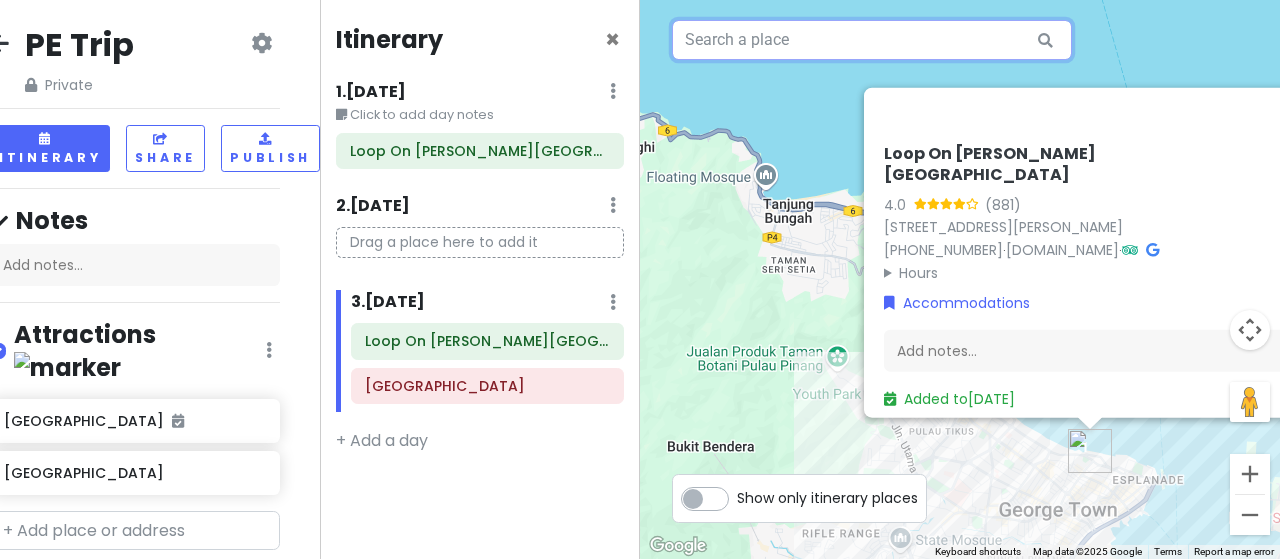click at bounding box center (872, 40) 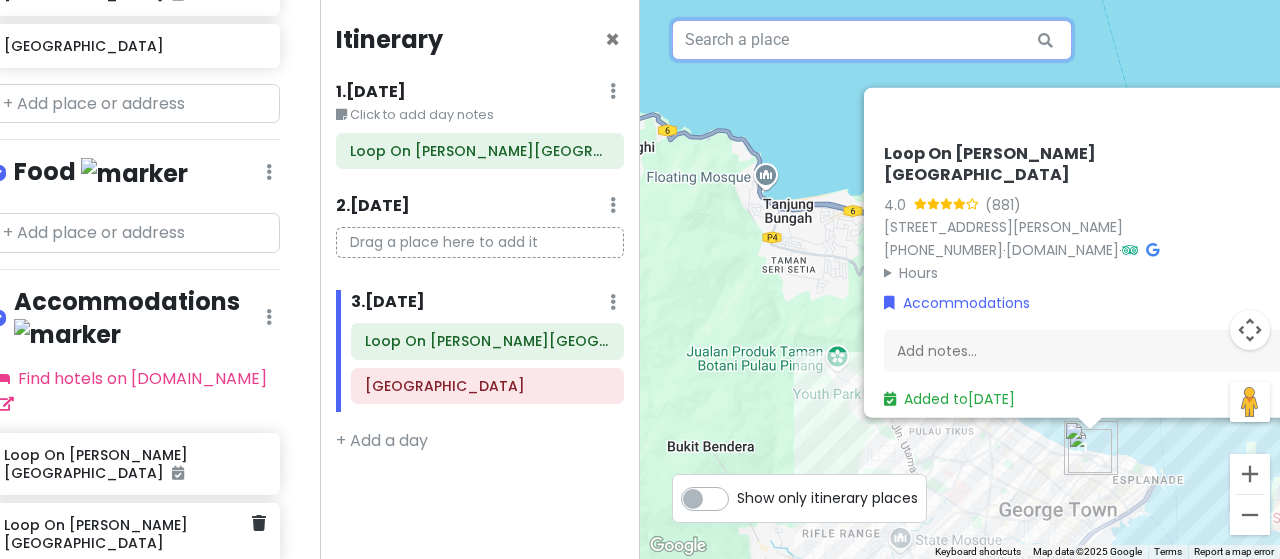 scroll, scrollTop: 252, scrollLeft: 28, axis: both 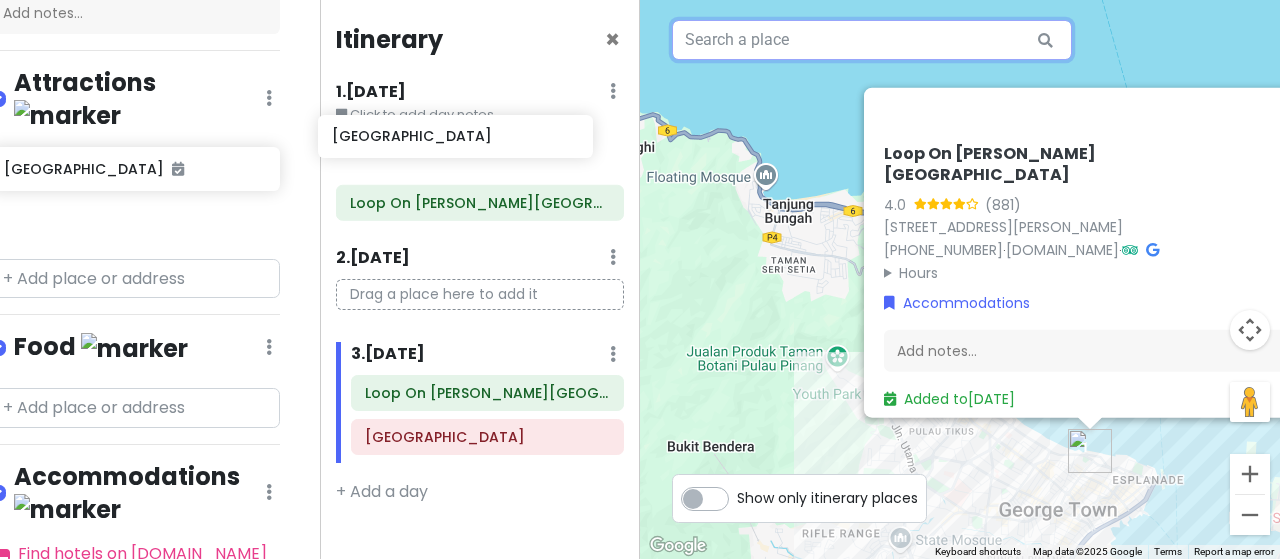 drag, startPoint x: 162, startPoint y: 187, endPoint x: 493, endPoint y: 138, distance: 334.60724 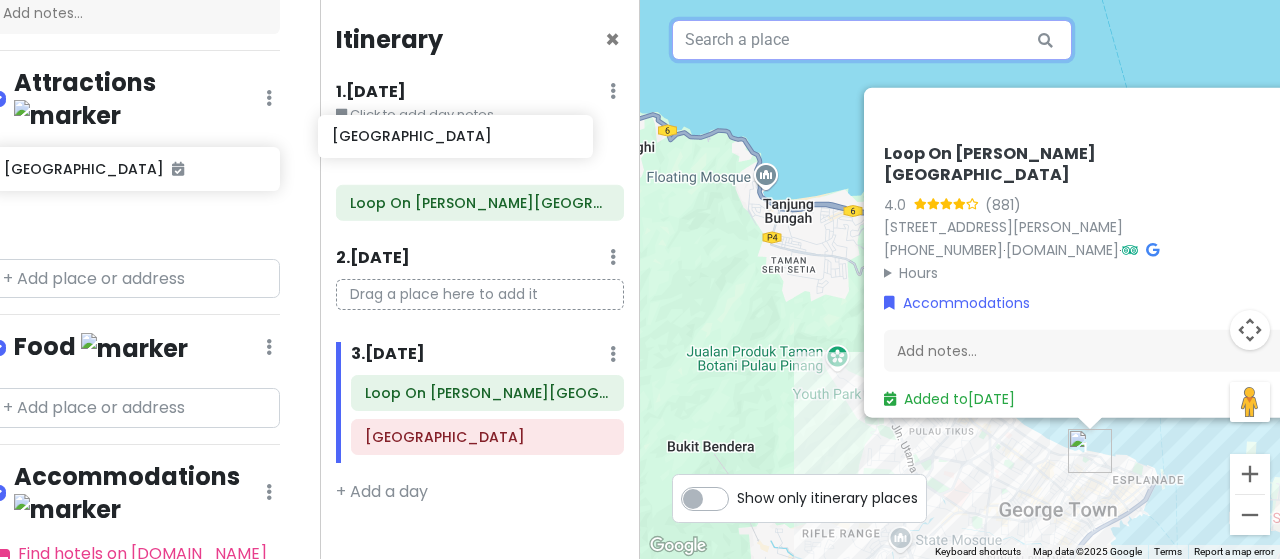 click on "PE Trip Private Change Dates Make a Copy Delete Trip Go Pro ⚡️ Give Feedback 💡 Support Scout ☕️ Itinerary Share Publish Notes Add notes... Attractions   Edit Reorder Delete List [GEOGRAPHIC_DATA] [GEOGRAPHIC_DATA] Food   Edit Reorder Delete List Accommodations   Edit Reorder Delete List Find hotels on [DOMAIN_NAME] Loop On [PERSON_NAME][GEOGRAPHIC_DATA] [GEOGRAPHIC_DATA] On [PERSON_NAME][GEOGRAPHIC_DATA] [GEOGRAPHIC_DATA] On [PERSON_NAME][GEOGRAPHIC_DATA] [GEOGRAPHIC_DATA] On [PERSON_NAME][GEOGRAPHIC_DATA] [GEOGRAPHIC_DATA] + Add a section Itinerary × 1 .  [DATE] Edit Day Notes Delete Day   Click to add day notes Loop On [PERSON_NAME][GEOGRAPHIC_DATA] 2 .  [DATE] Add Day Notes Delete Day Drag a place here to add it 3 .  [DATE] Add Day Notes Delete Day Loop On [PERSON_NAME][GEOGRAPHIC_DATA] + Add a day ← Move left → Move right ↑ Move up ↓ Move down + Zoom in - Zoom out Home Jump left by 75% End Jump right by 75% Page Up Jump up by 75% Page Down Jump down by 75% 1 2 4.0        (881) Hours" at bounding box center [640, 279] 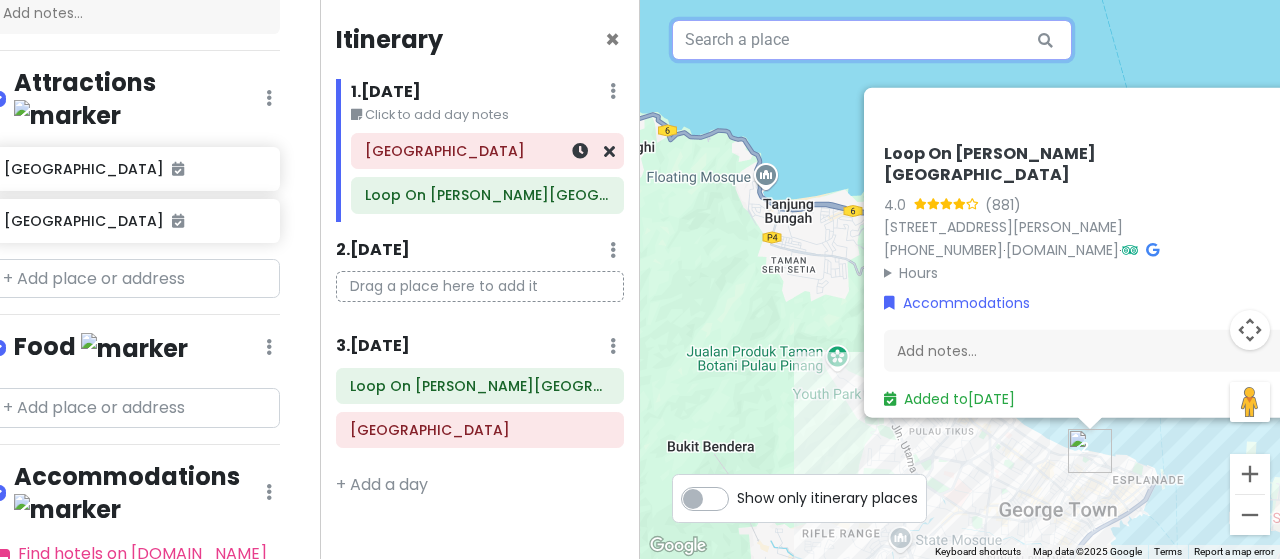 click at bounding box center [581, 151] 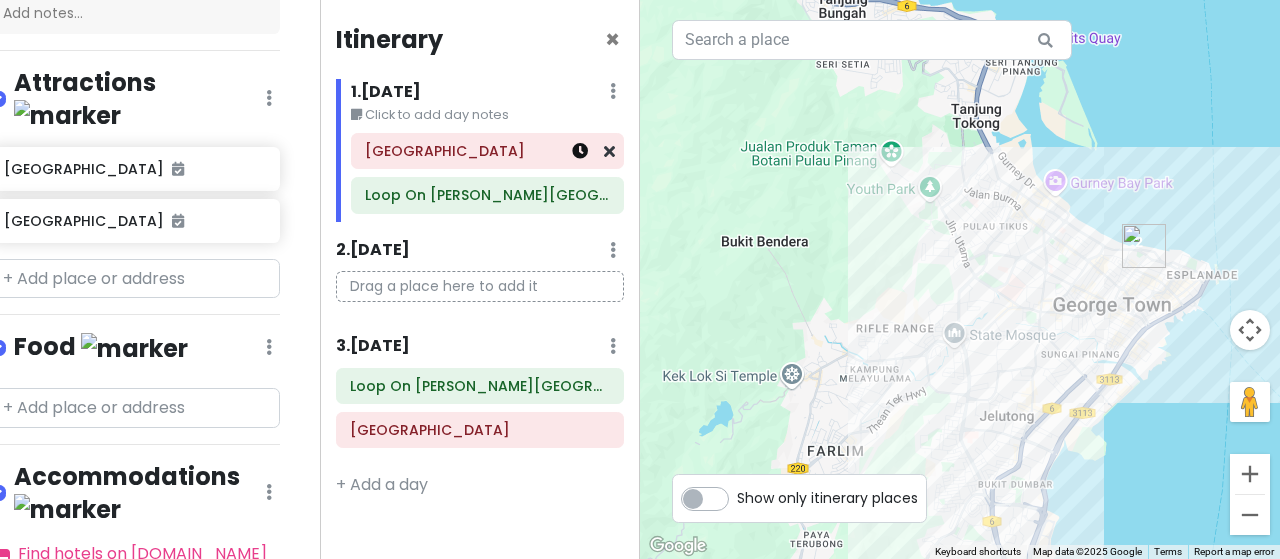 click at bounding box center (580, 151) 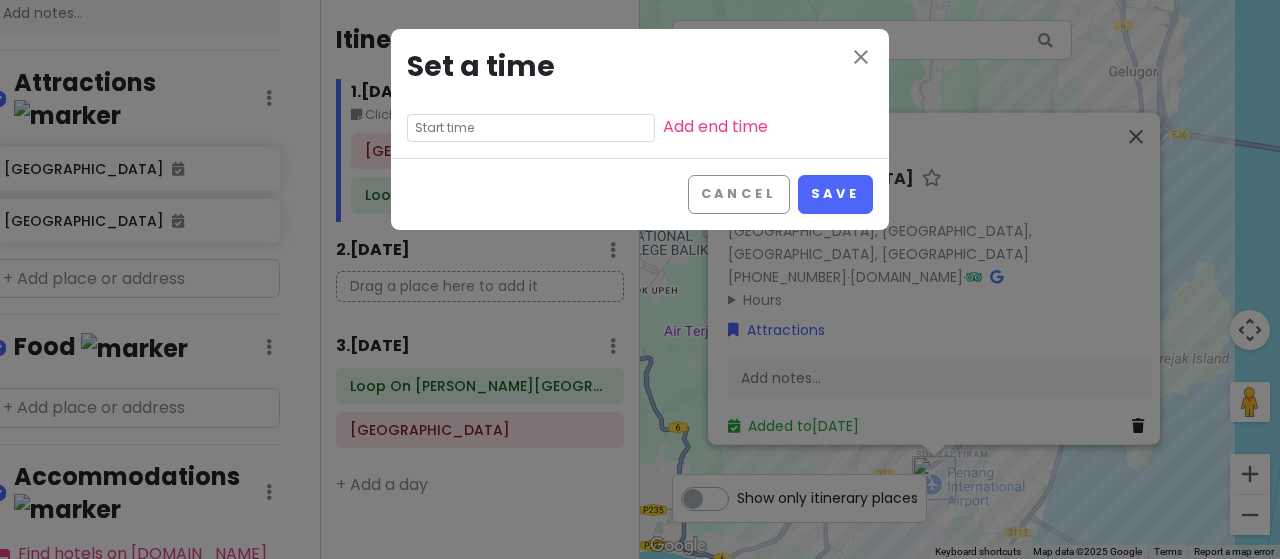 click at bounding box center (531, 128) 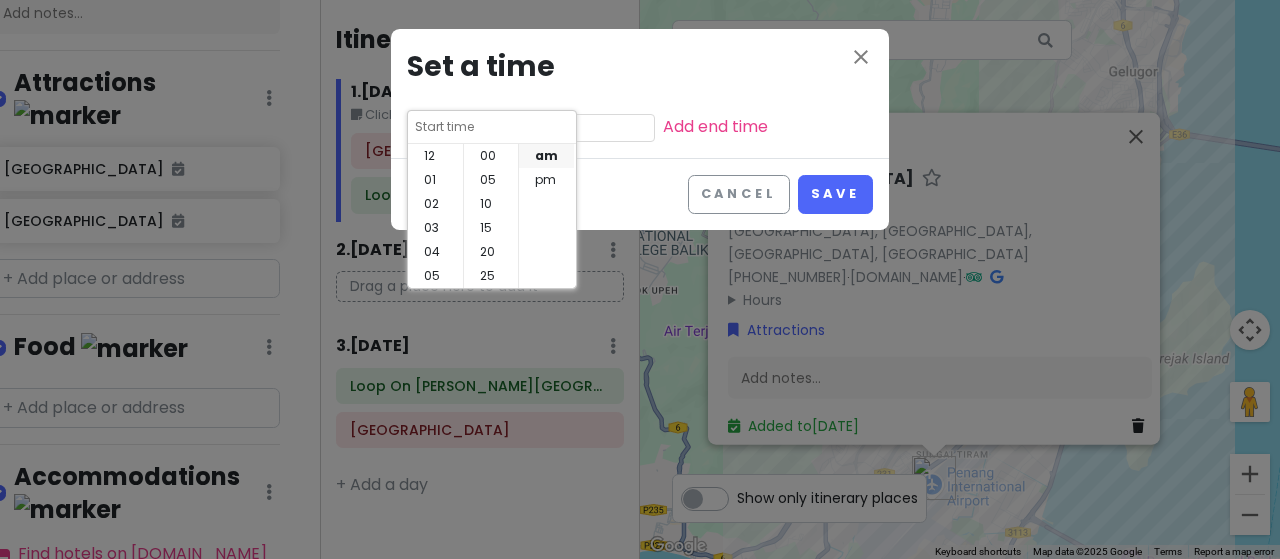 scroll, scrollTop: 144, scrollLeft: 0, axis: vertical 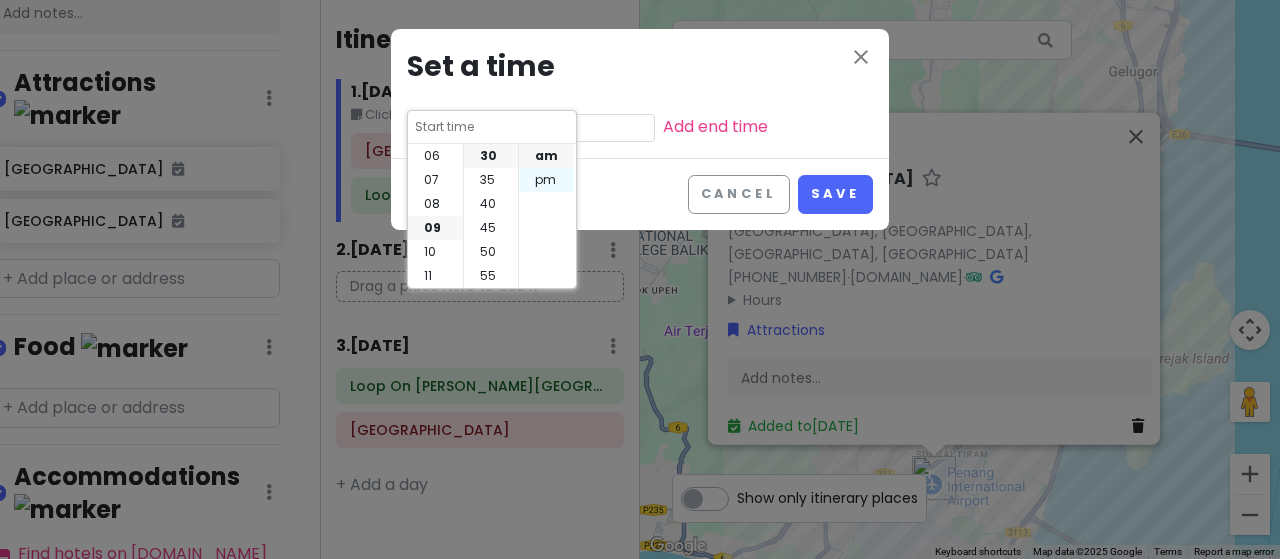 click on "pm" at bounding box center [546, 180] 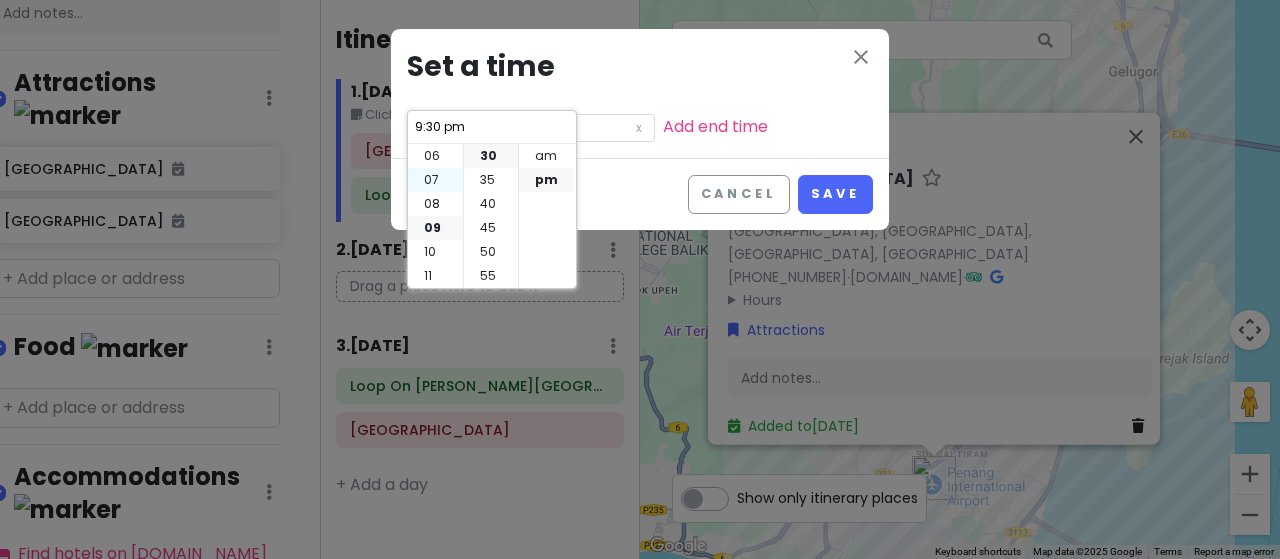 click on "07" at bounding box center [435, 180] 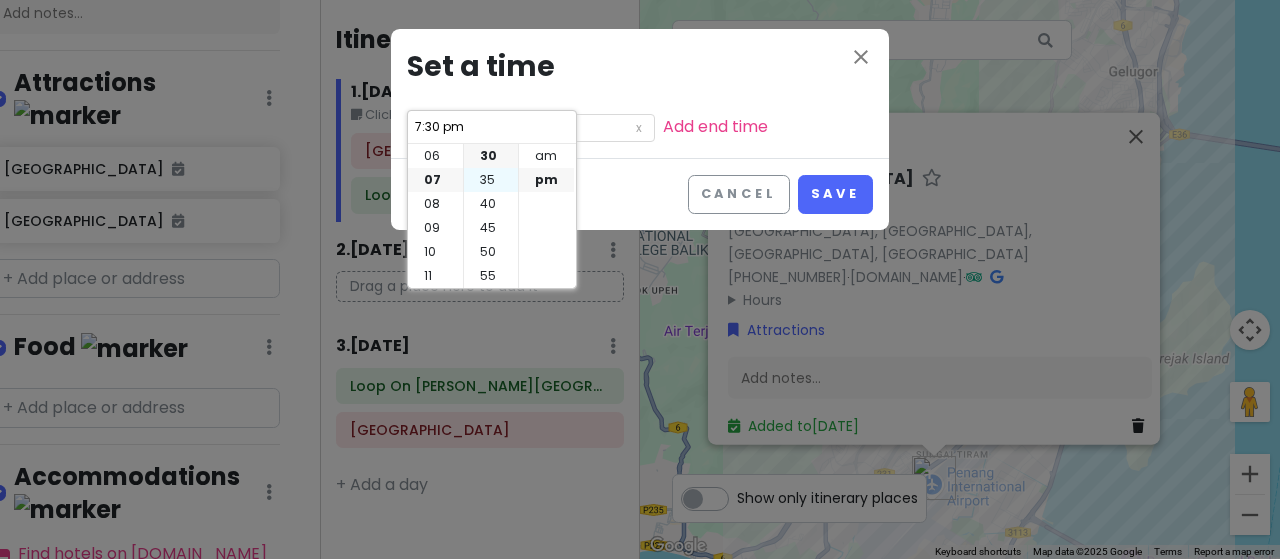 scroll, scrollTop: 0, scrollLeft: 0, axis: both 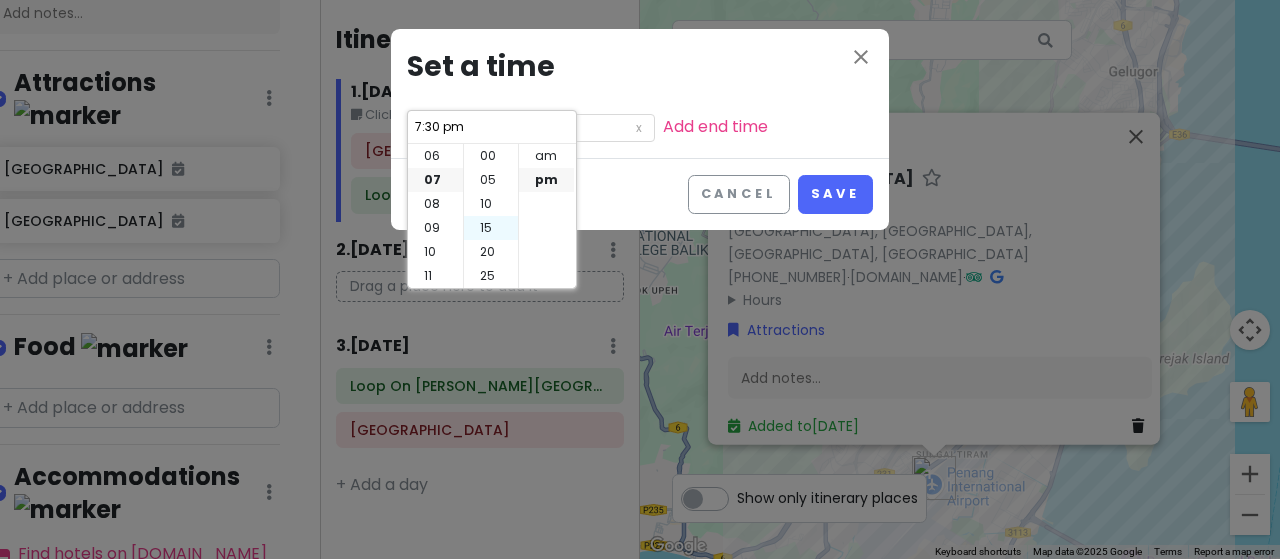 click on "15" at bounding box center [491, 228] 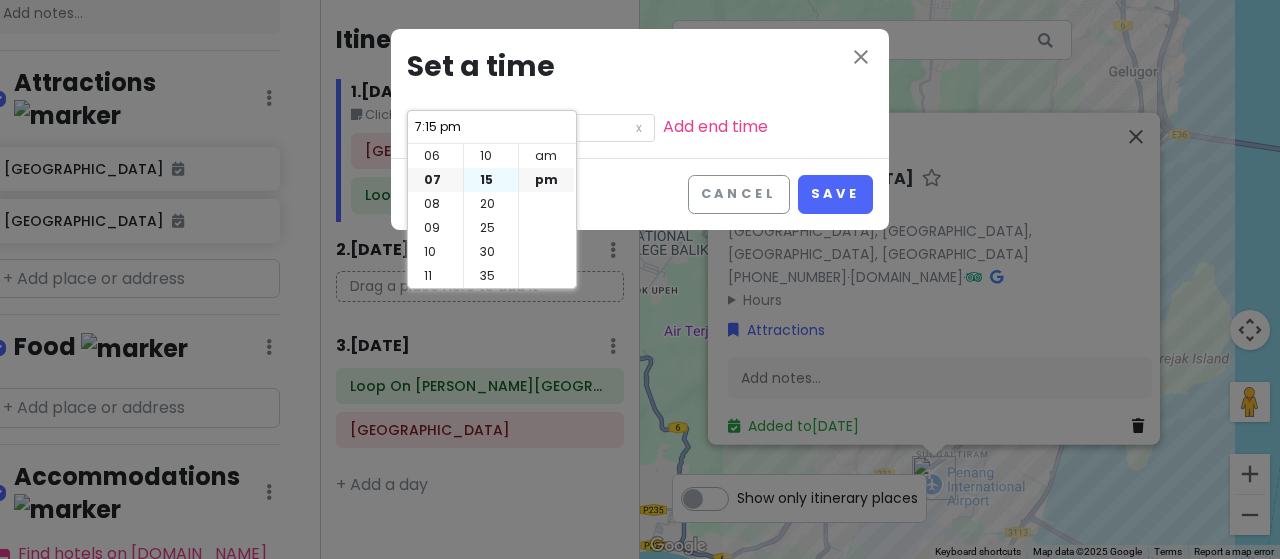 scroll, scrollTop: 72, scrollLeft: 0, axis: vertical 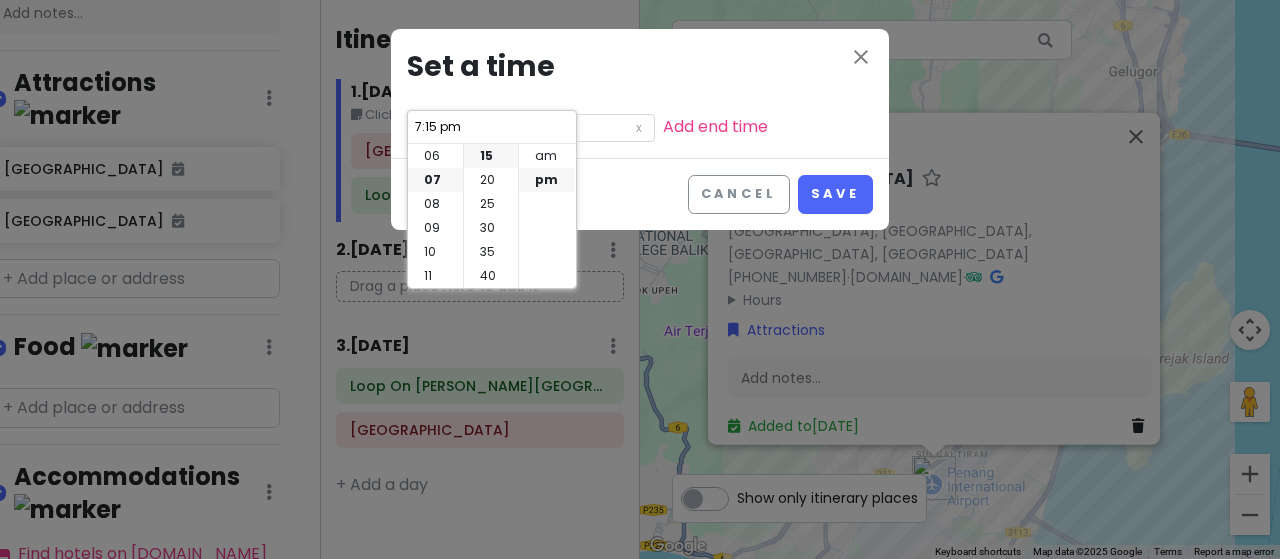 click on "close Set a time 7:15 pm Add end time" at bounding box center [640, 93] 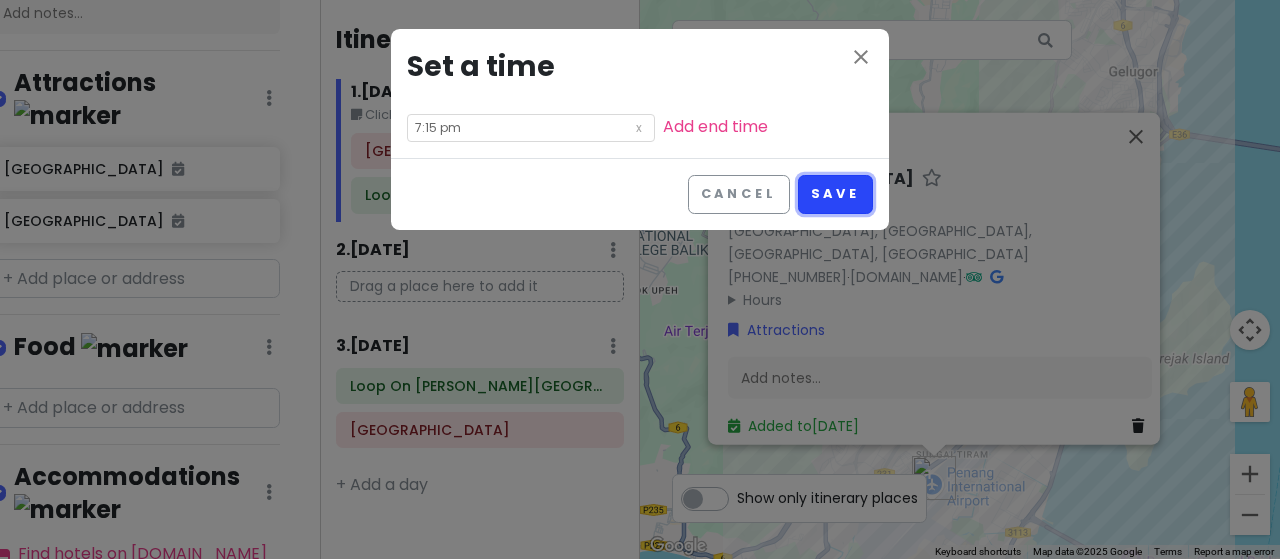 click on "Save" at bounding box center (835, 194) 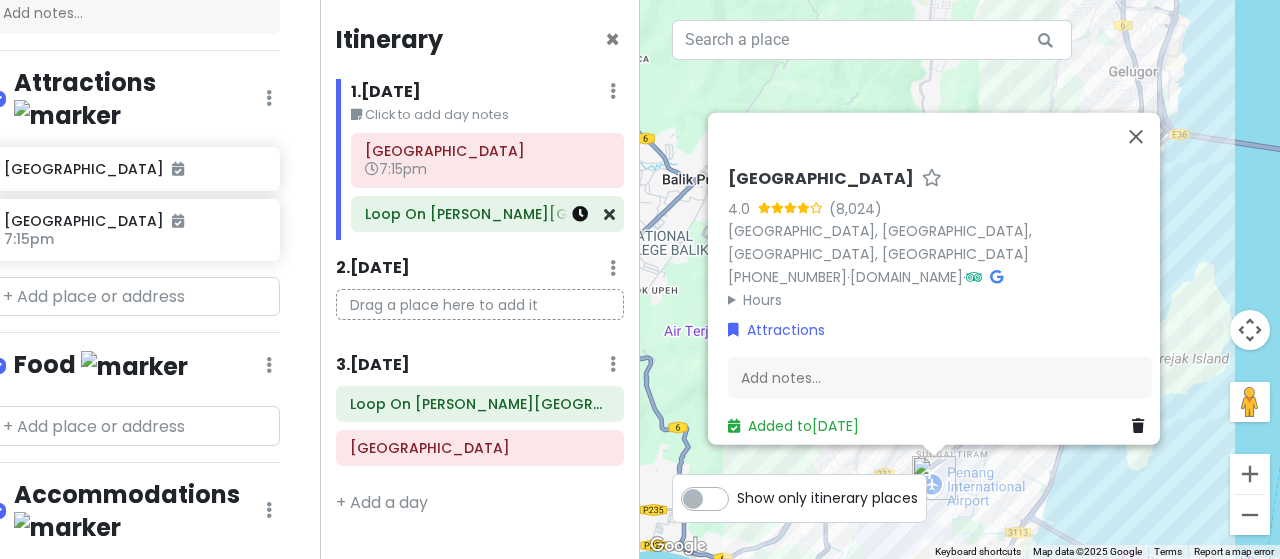 click at bounding box center (580, 214) 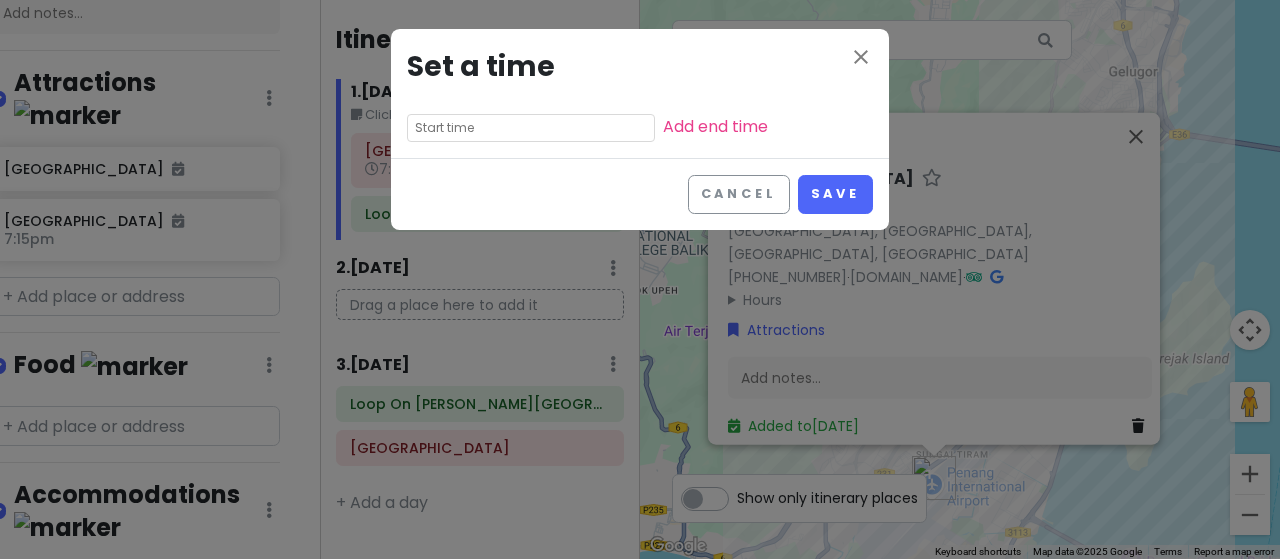 click at bounding box center (531, 128) 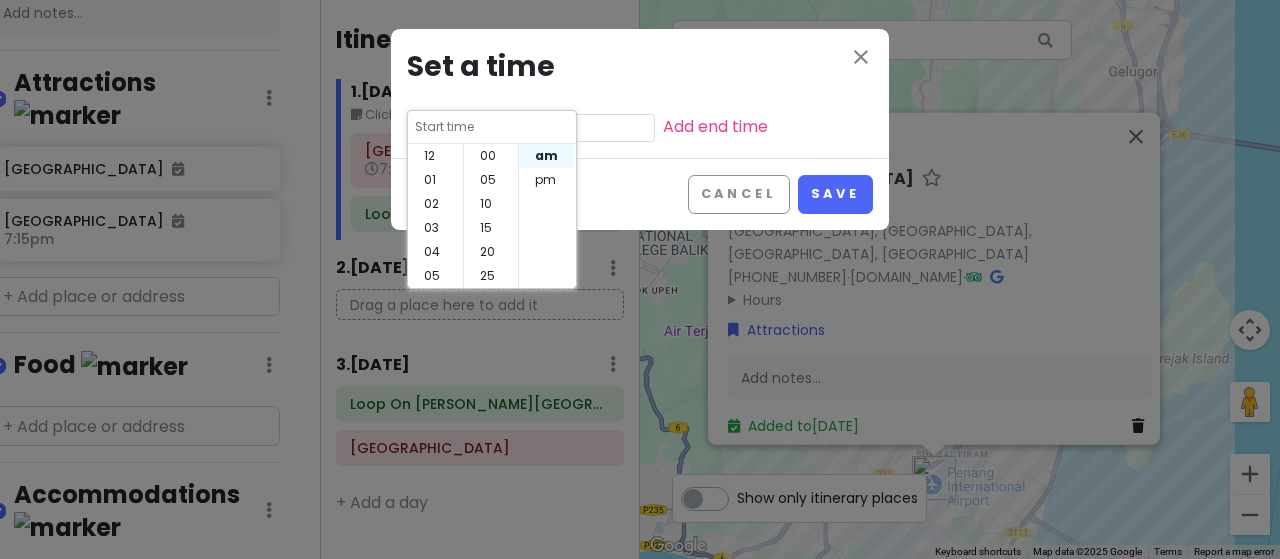 scroll, scrollTop: 144, scrollLeft: 0, axis: vertical 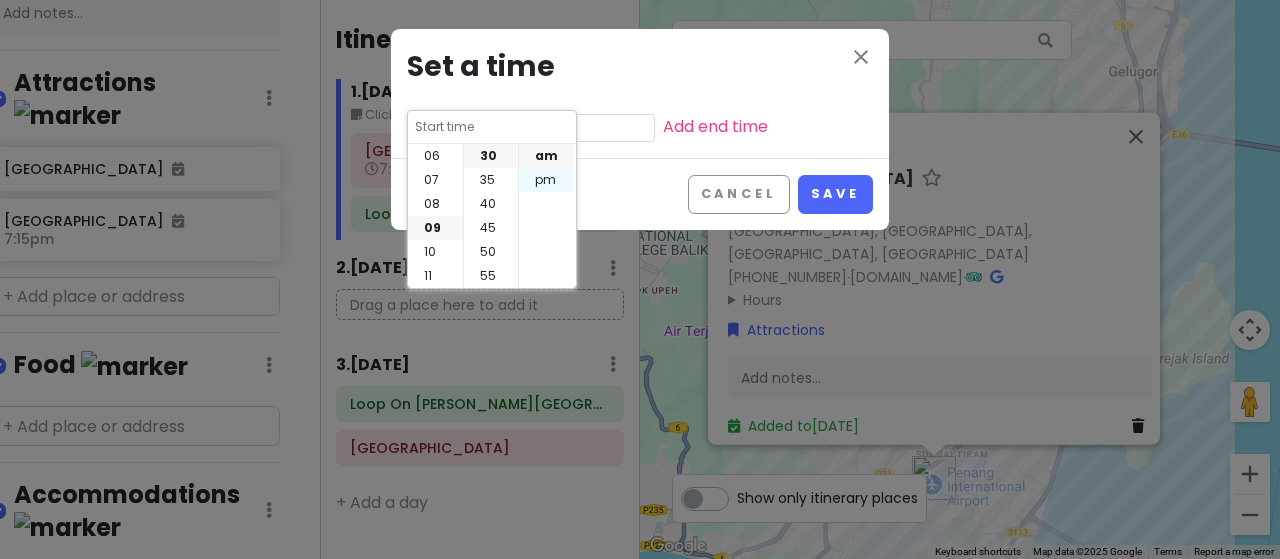 click on "pm" at bounding box center [546, 180] 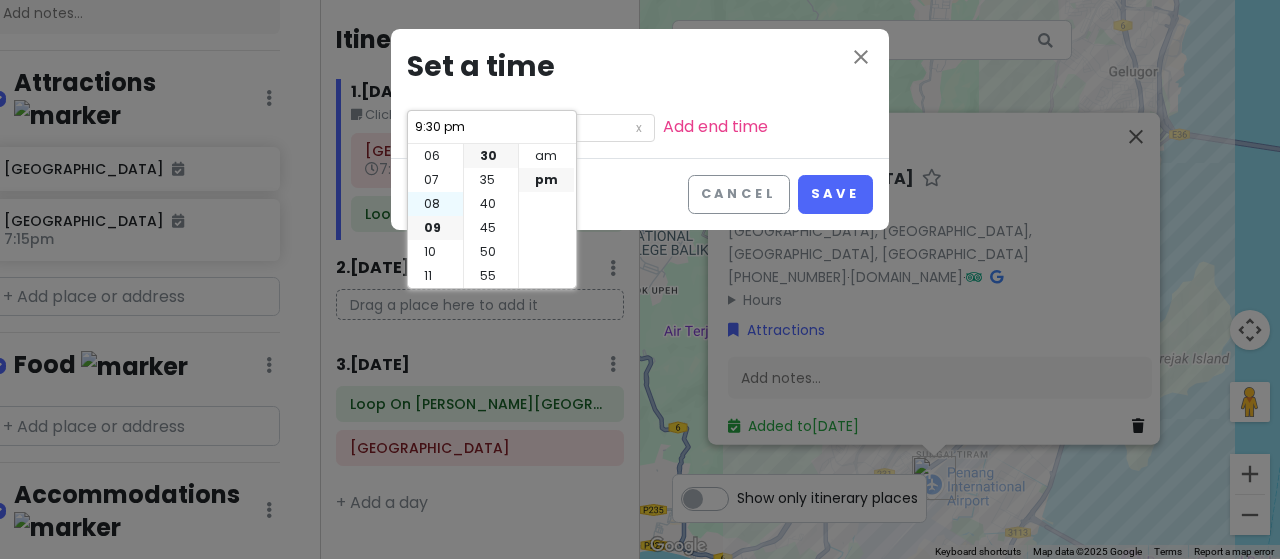 click on "08" at bounding box center (435, 204) 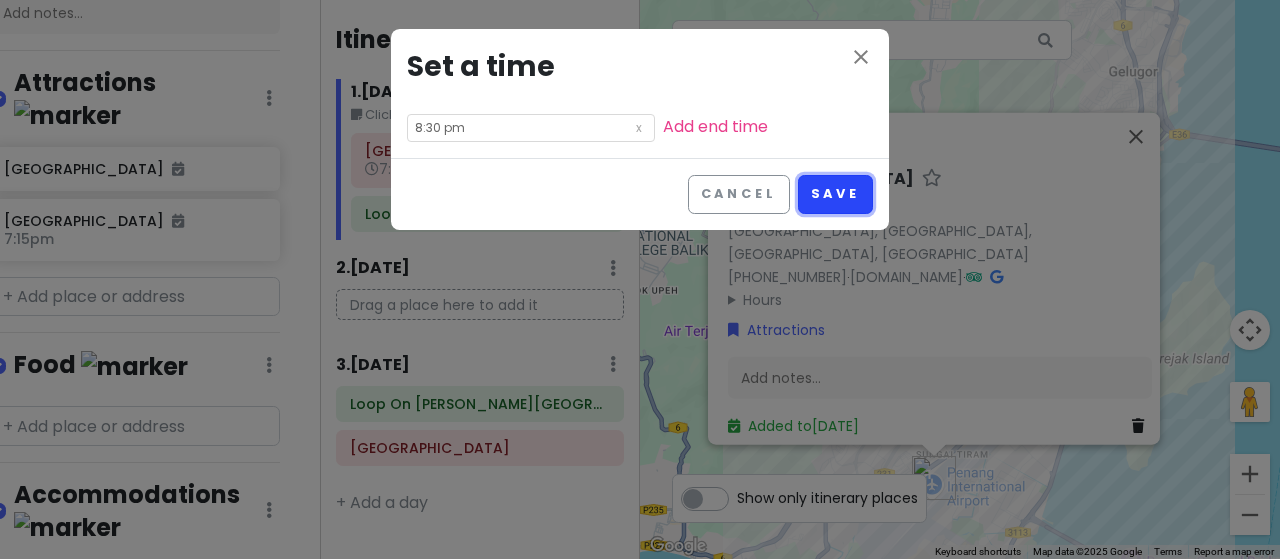 click on "Save" at bounding box center (835, 194) 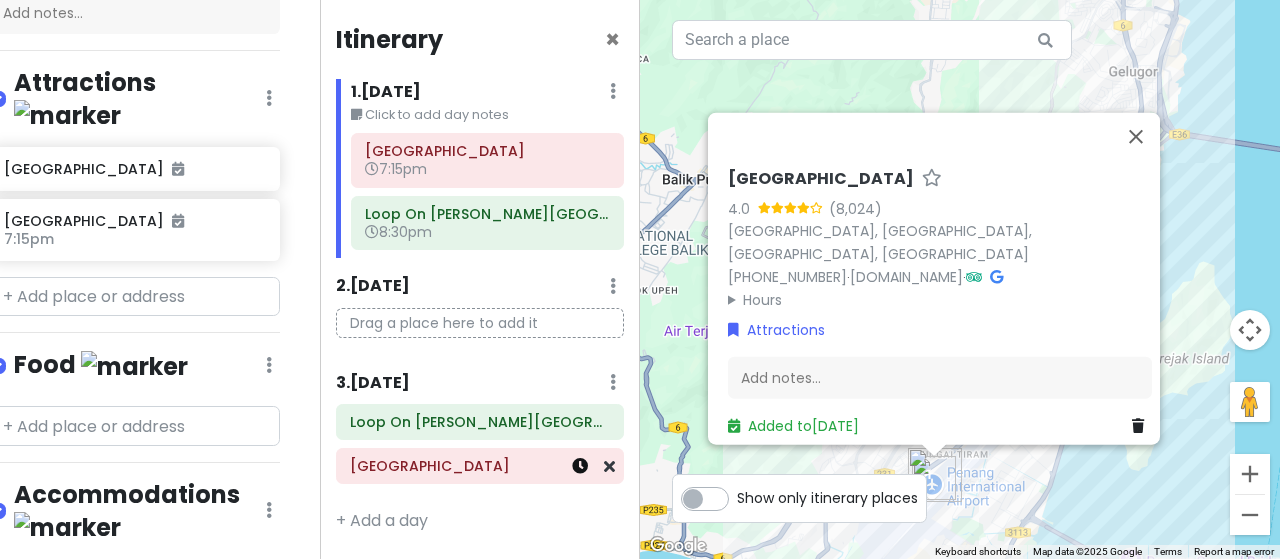 click at bounding box center [580, 466] 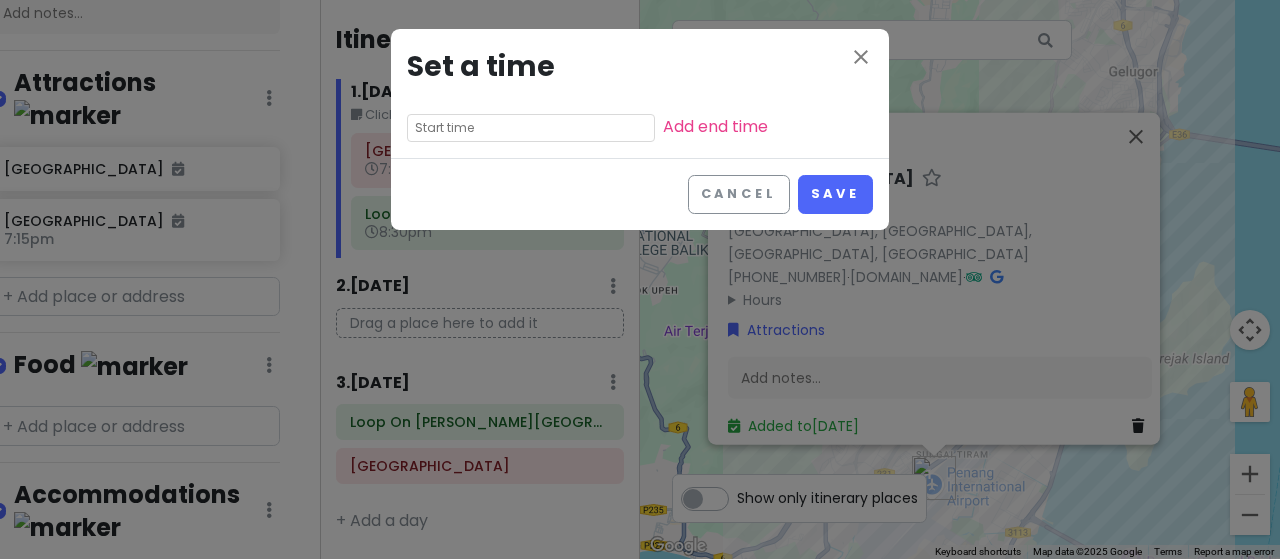 click at bounding box center (531, 128) 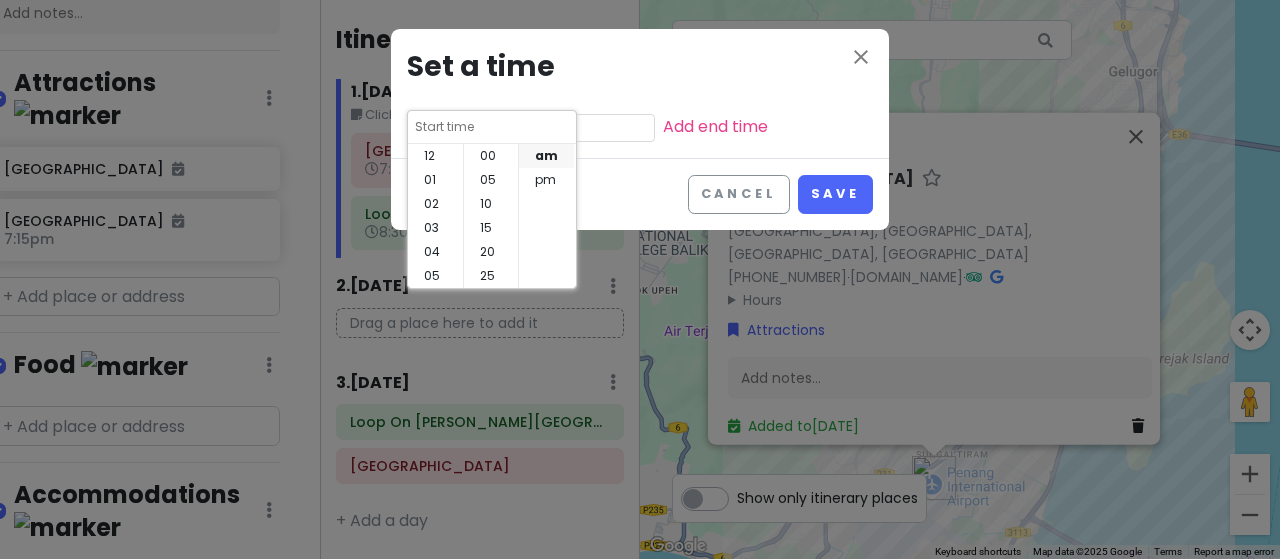 scroll, scrollTop: 144, scrollLeft: 0, axis: vertical 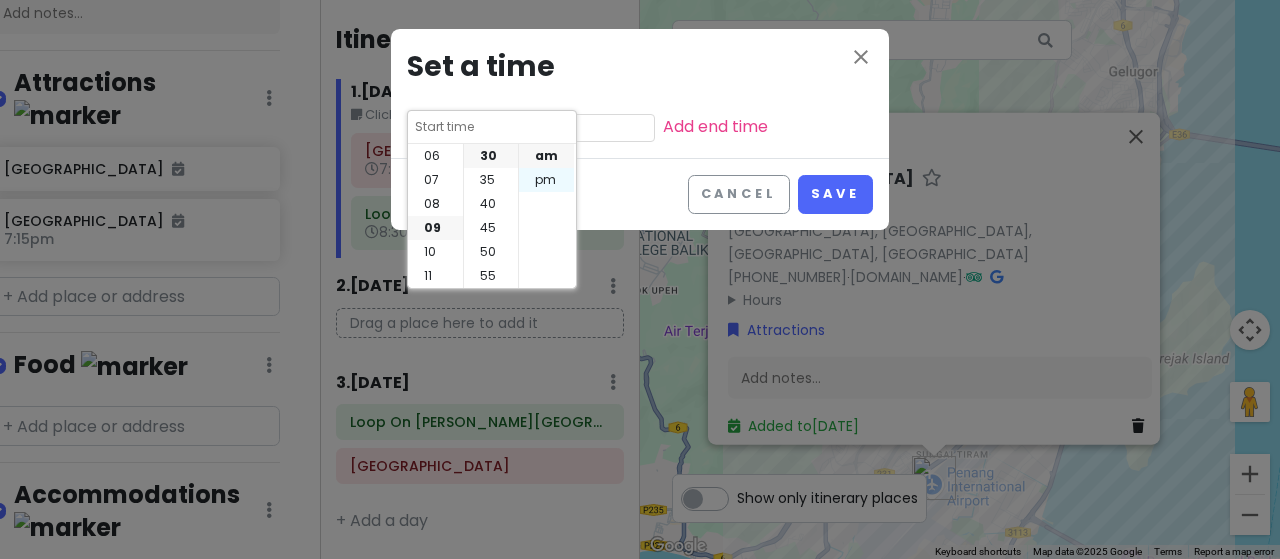 click on "pm" at bounding box center [546, 180] 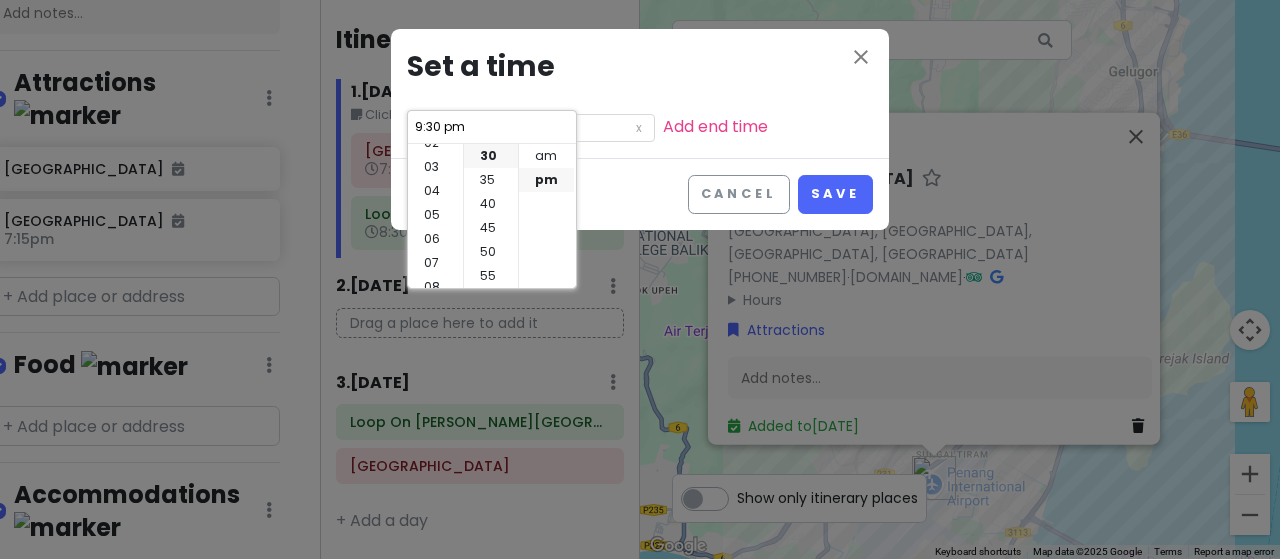 scroll, scrollTop: 0, scrollLeft: 0, axis: both 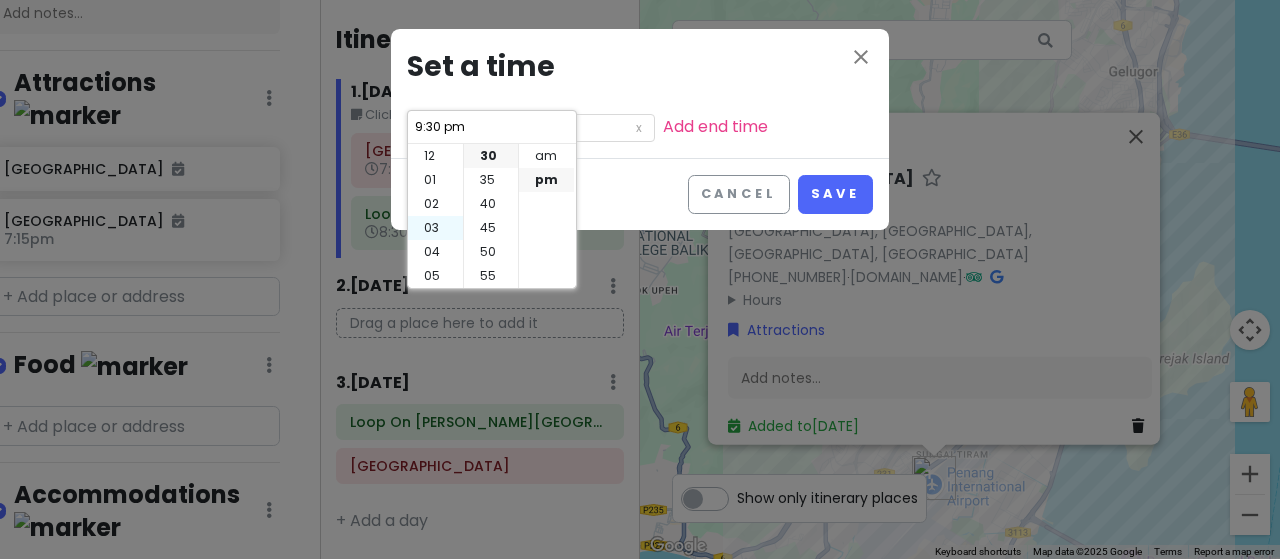 click on "03" at bounding box center (435, 228) 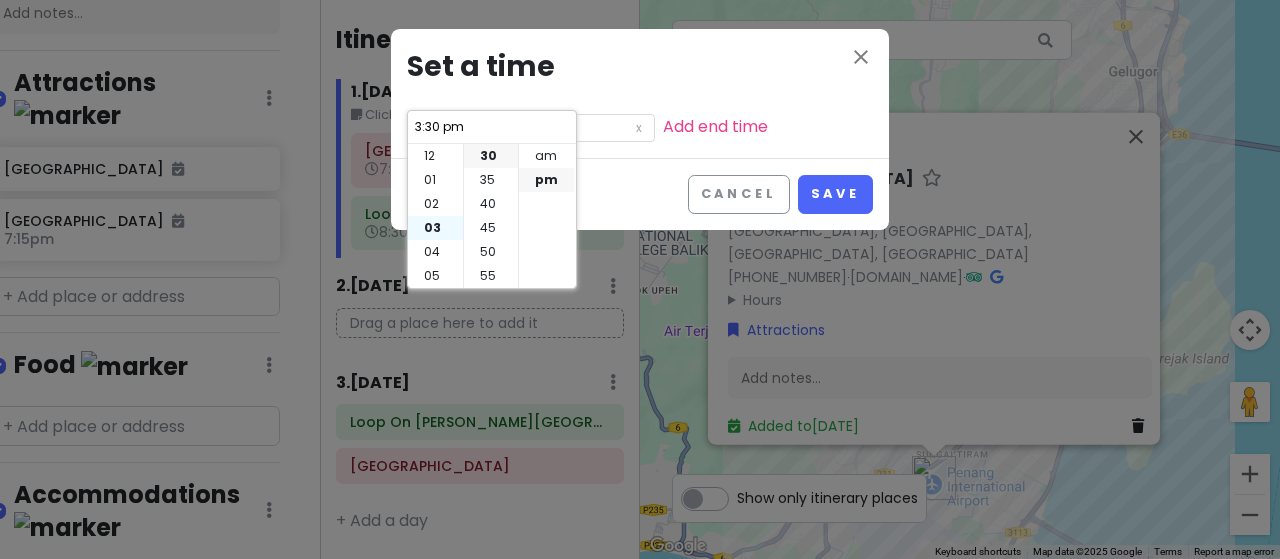 scroll, scrollTop: 72, scrollLeft: 0, axis: vertical 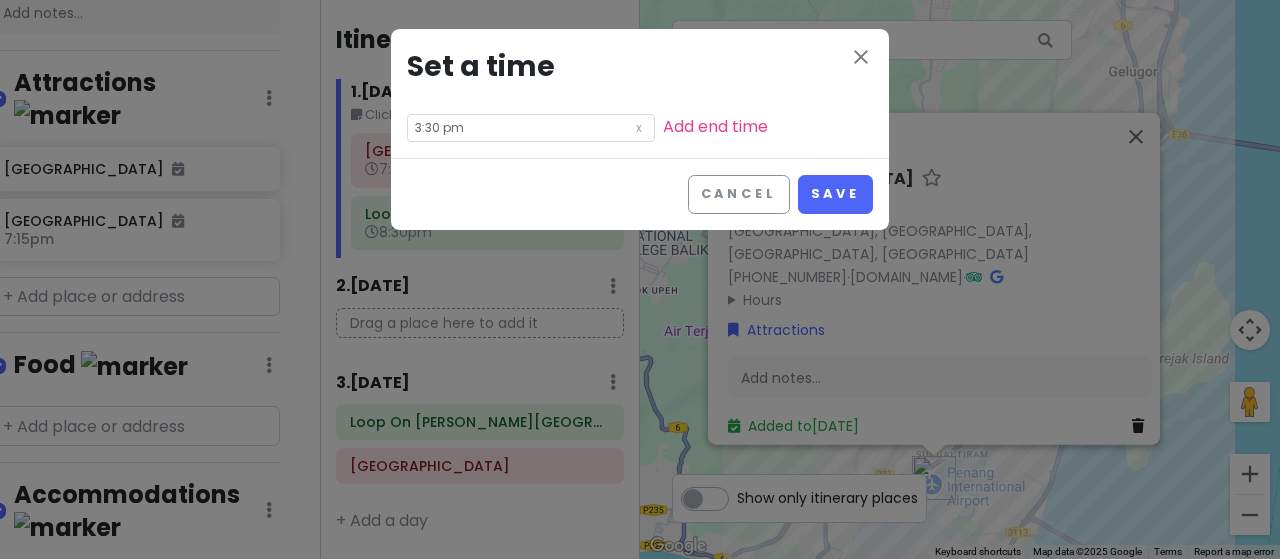 click on "Cancel Save" at bounding box center [640, 194] 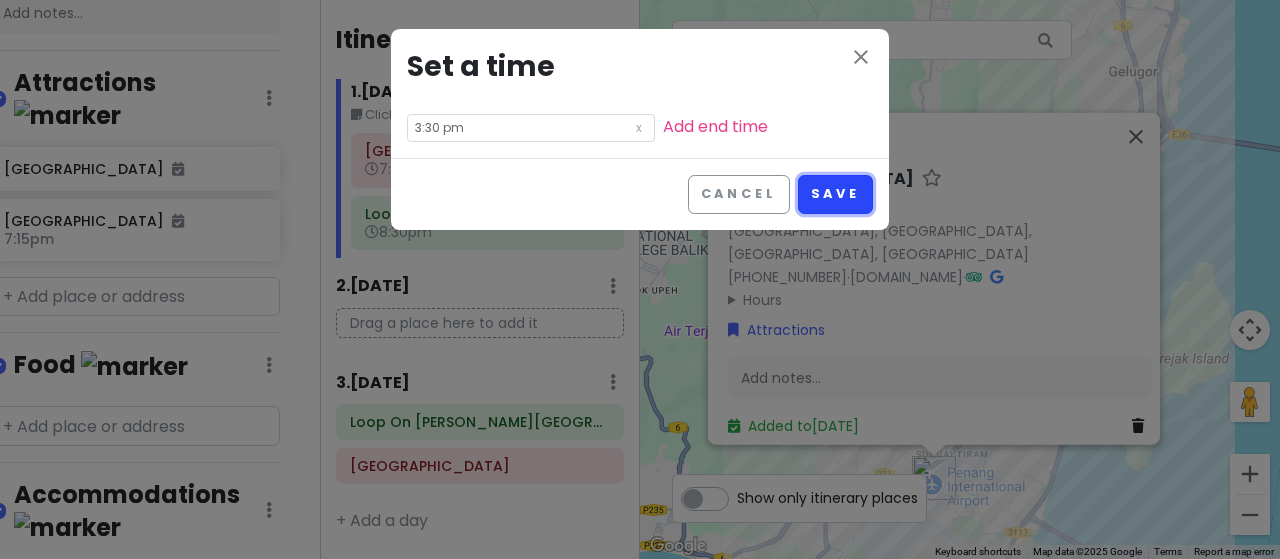 click on "Save" at bounding box center (835, 194) 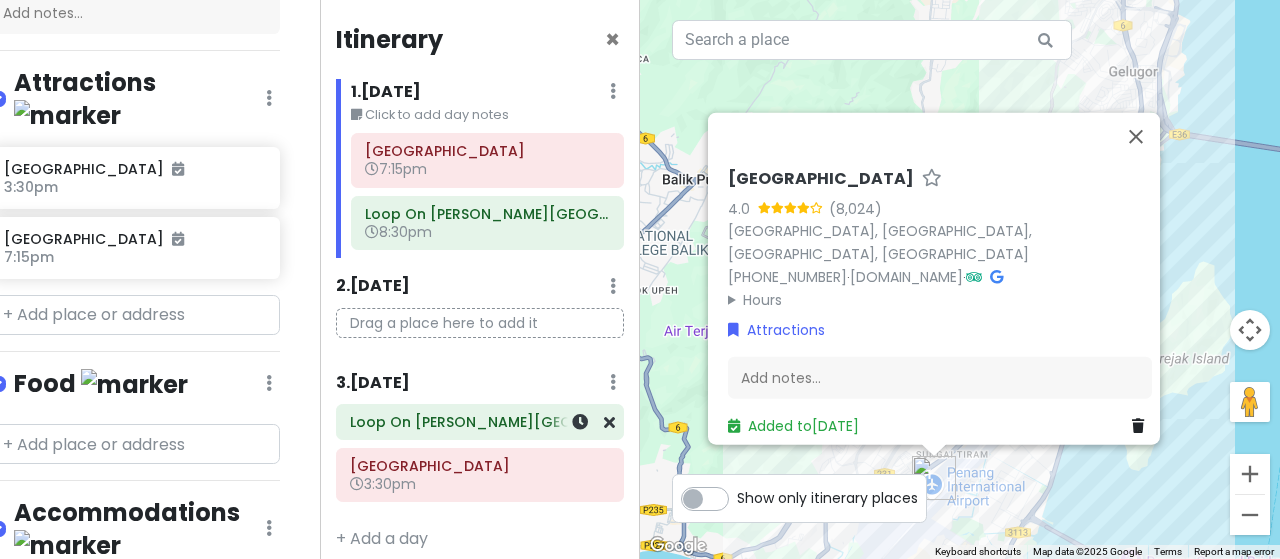 click at bounding box center (581, 422) 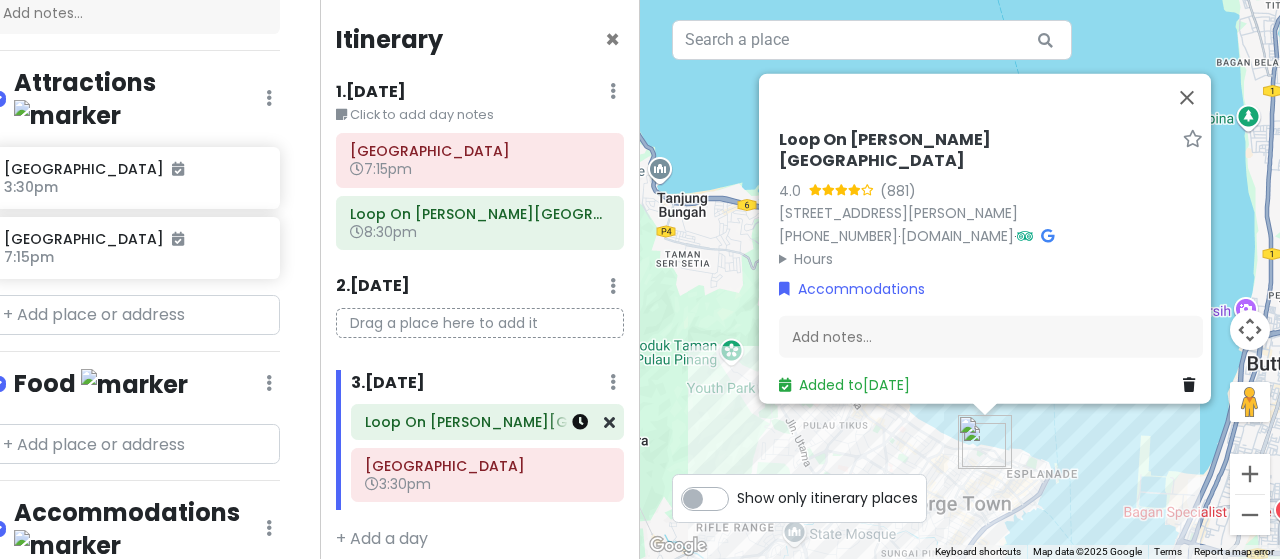 click at bounding box center (580, 422) 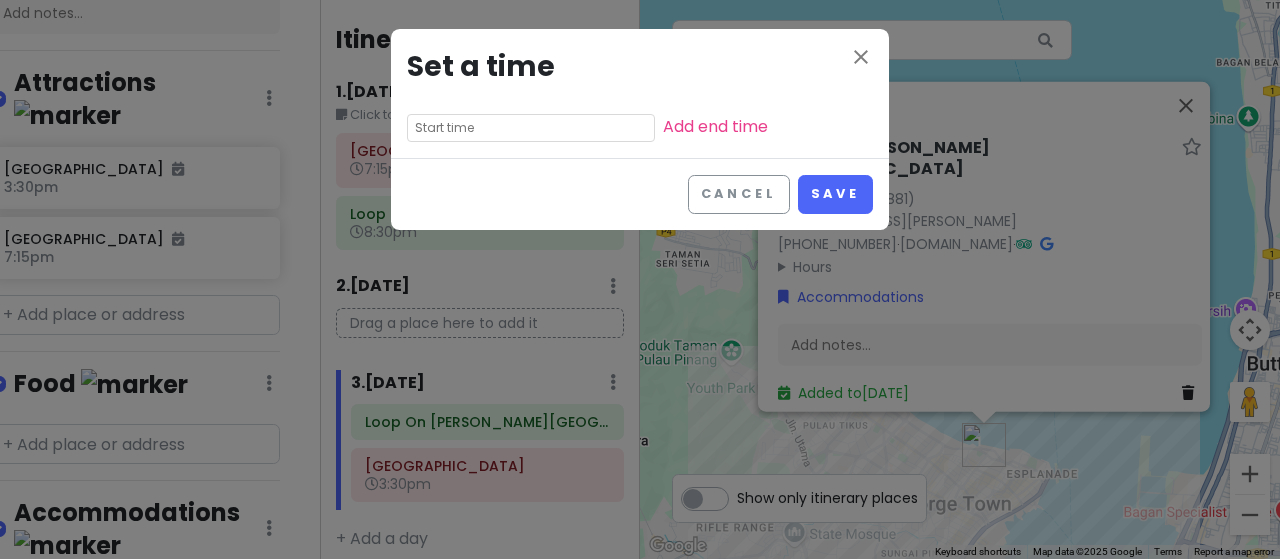 click at bounding box center [531, 128] 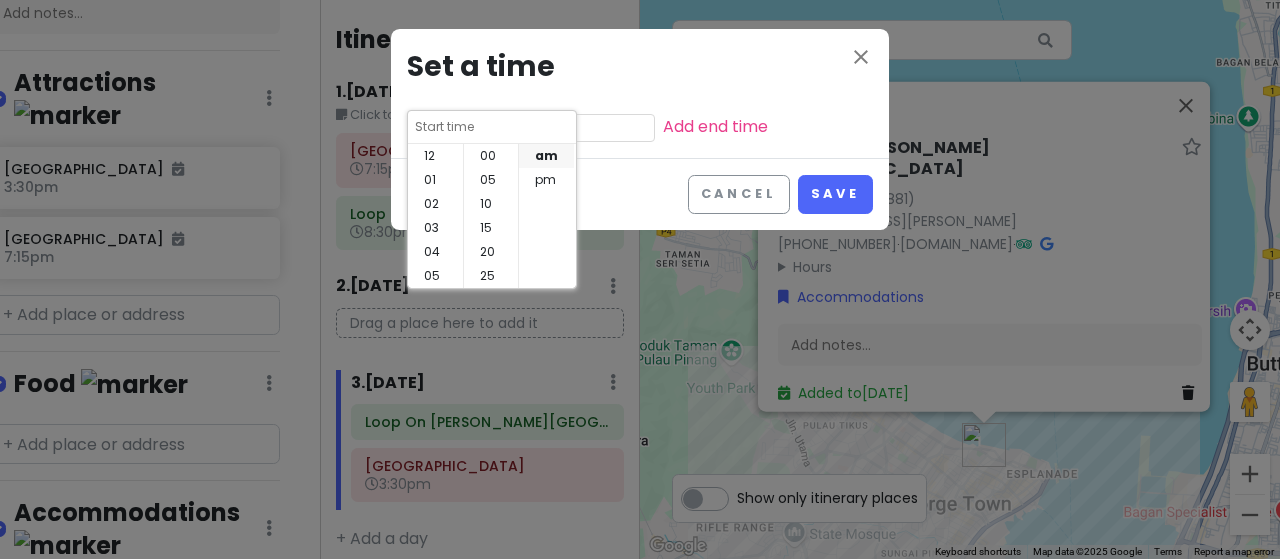 scroll, scrollTop: 144, scrollLeft: 0, axis: vertical 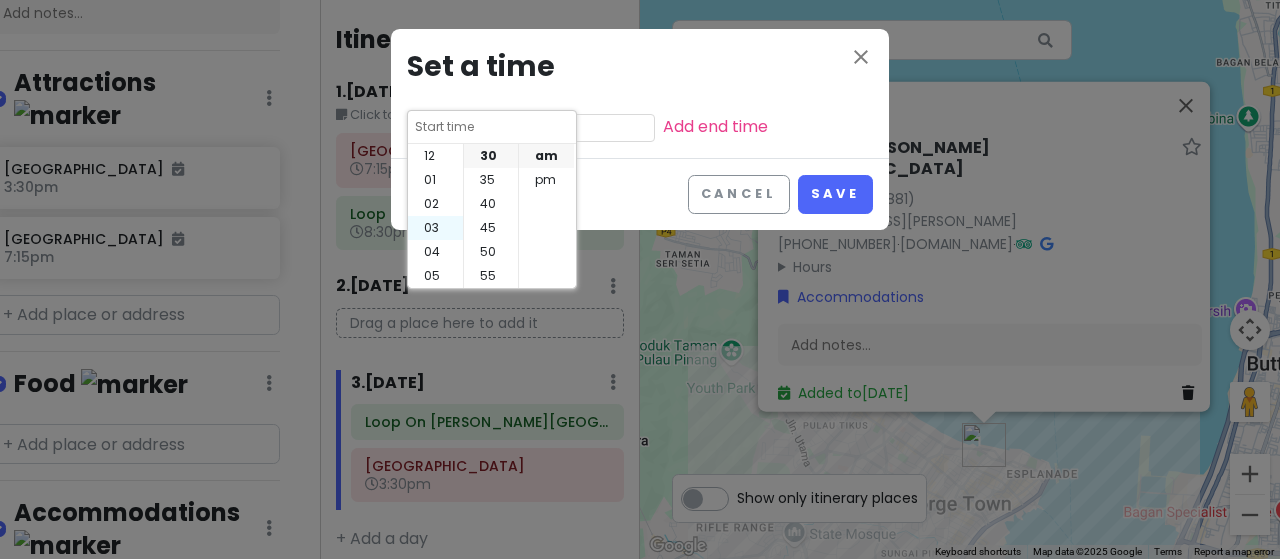 click on "03" at bounding box center [435, 228] 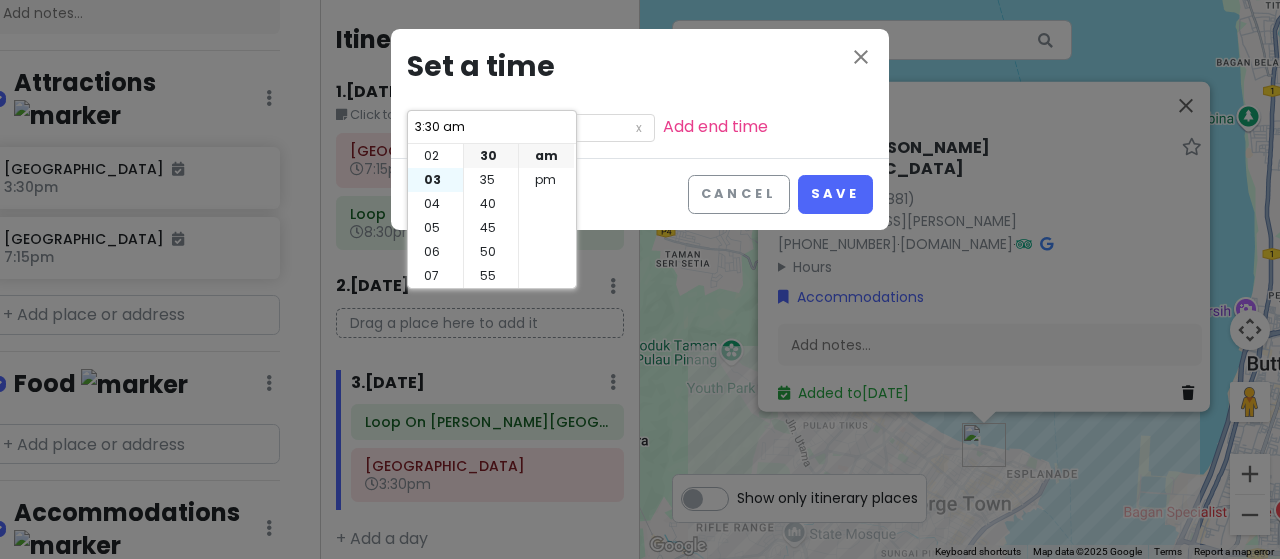 scroll, scrollTop: 72, scrollLeft: 0, axis: vertical 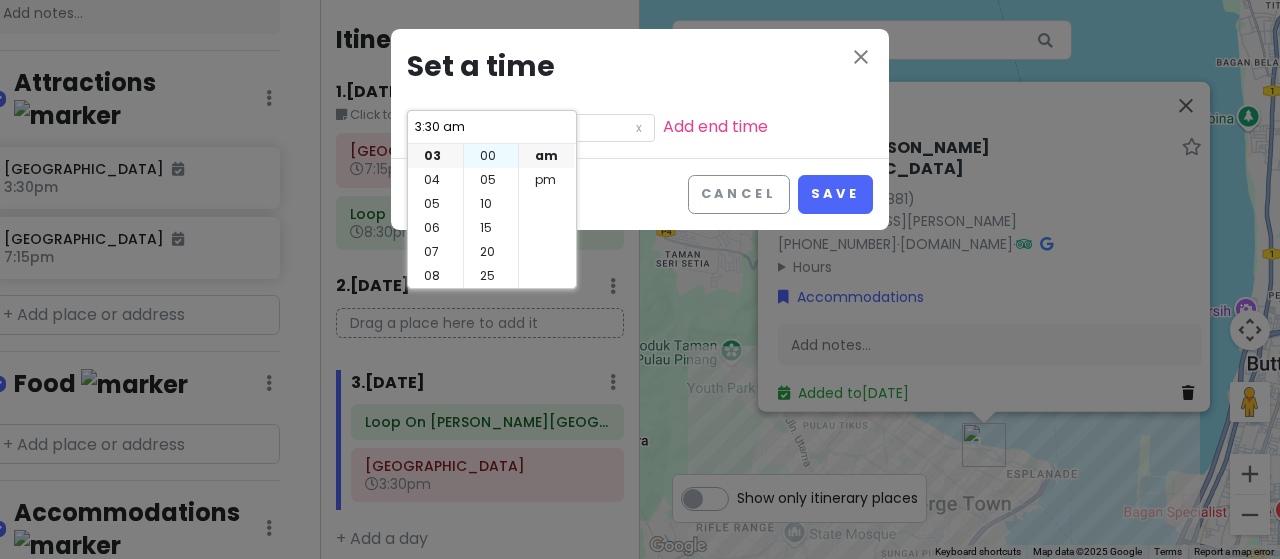 click on "00" at bounding box center (491, 156) 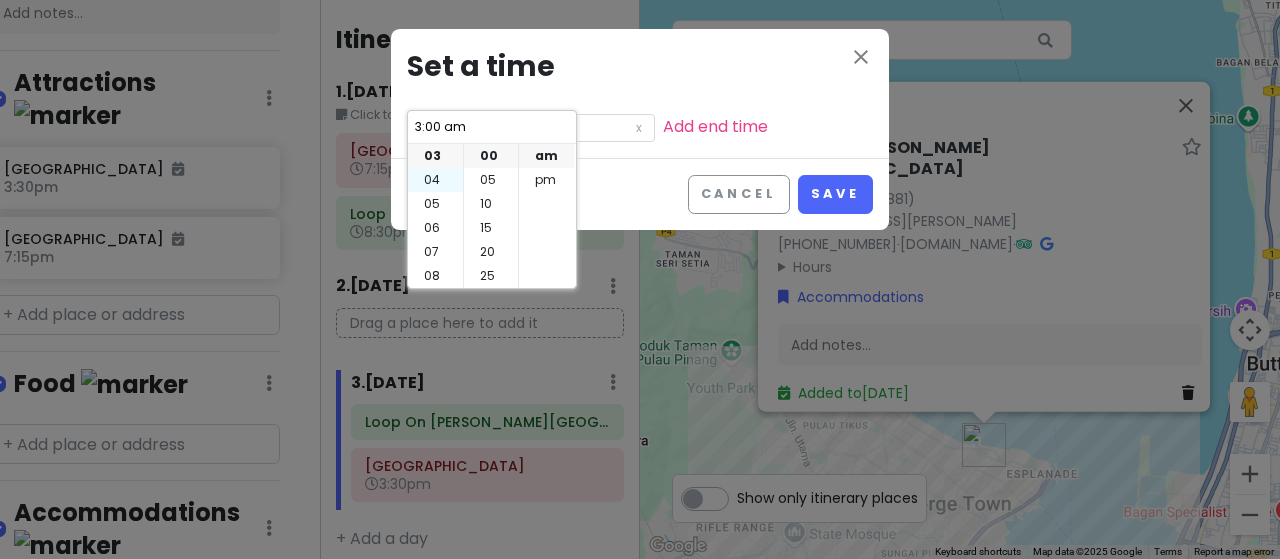 scroll, scrollTop: 0, scrollLeft: 0, axis: both 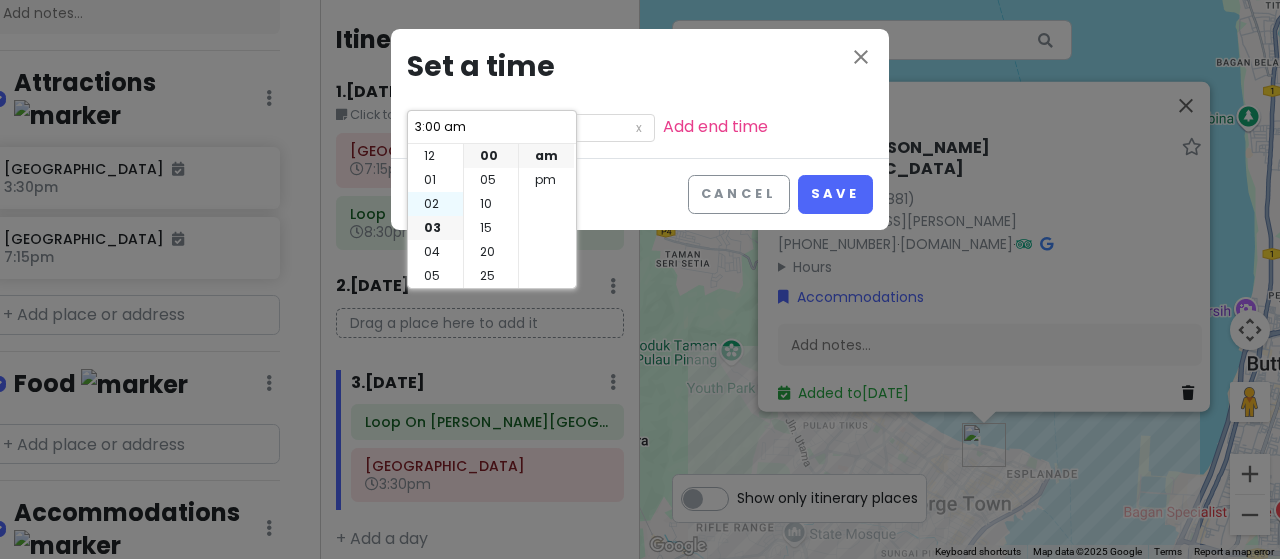 click on "02" at bounding box center (435, 204) 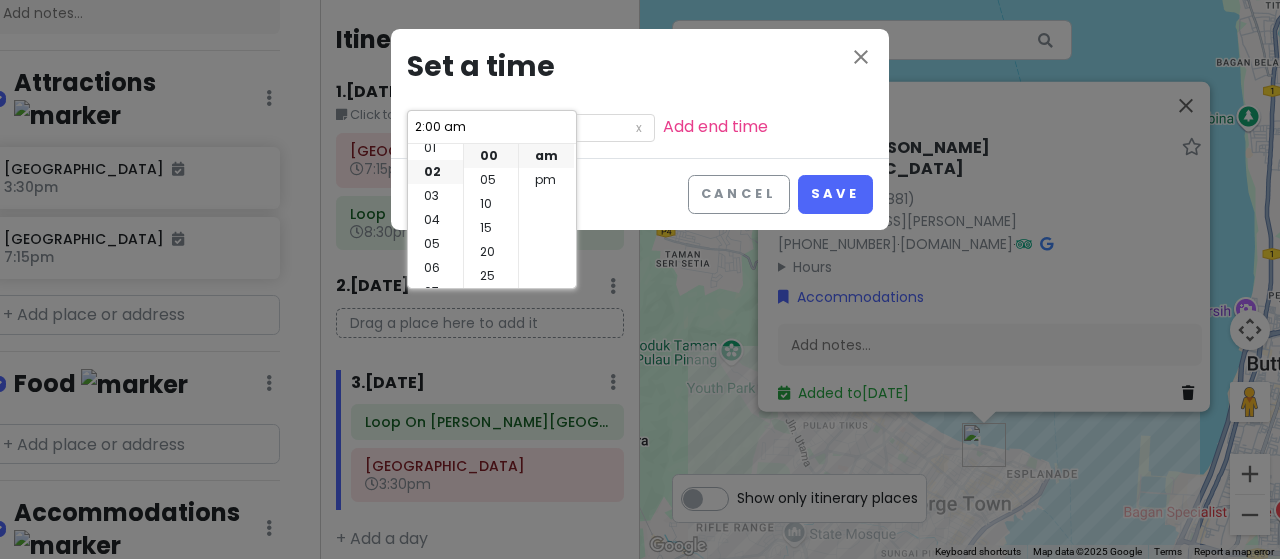 scroll, scrollTop: 48, scrollLeft: 0, axis: vertical 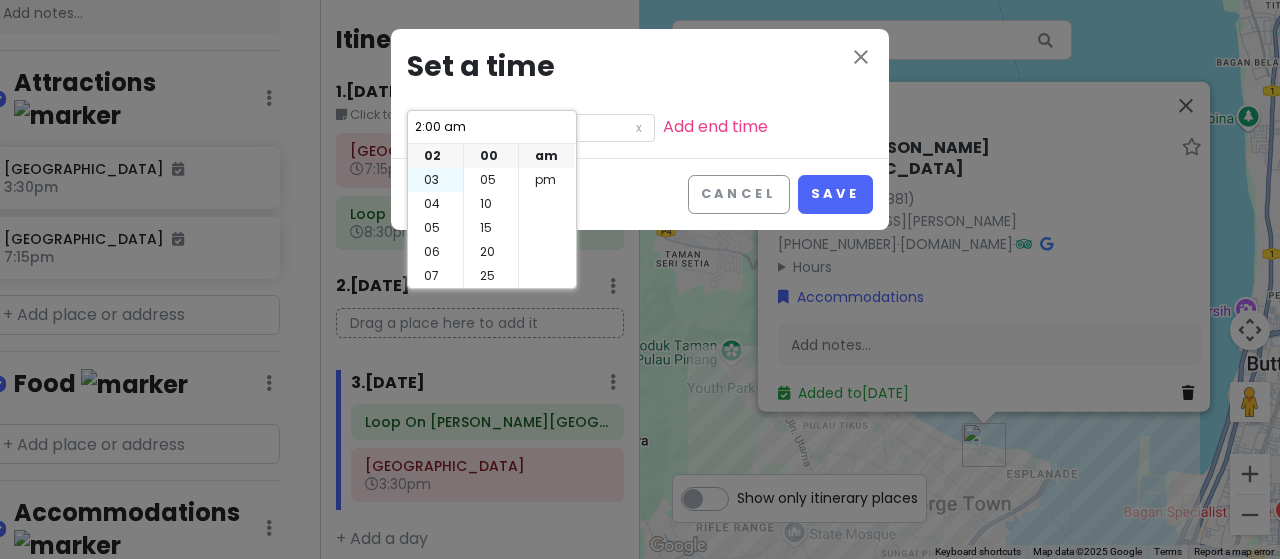 click on "03" at bounding box center [435, 180] 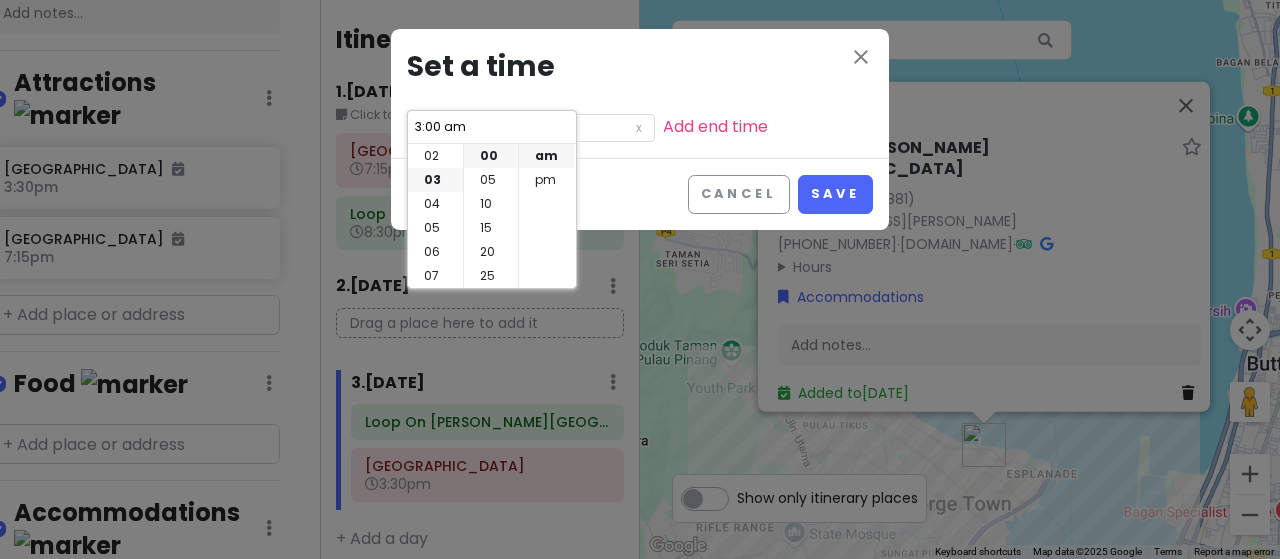 scroll, scrollTop: 72, scrollLeft: 0, axis: vertical 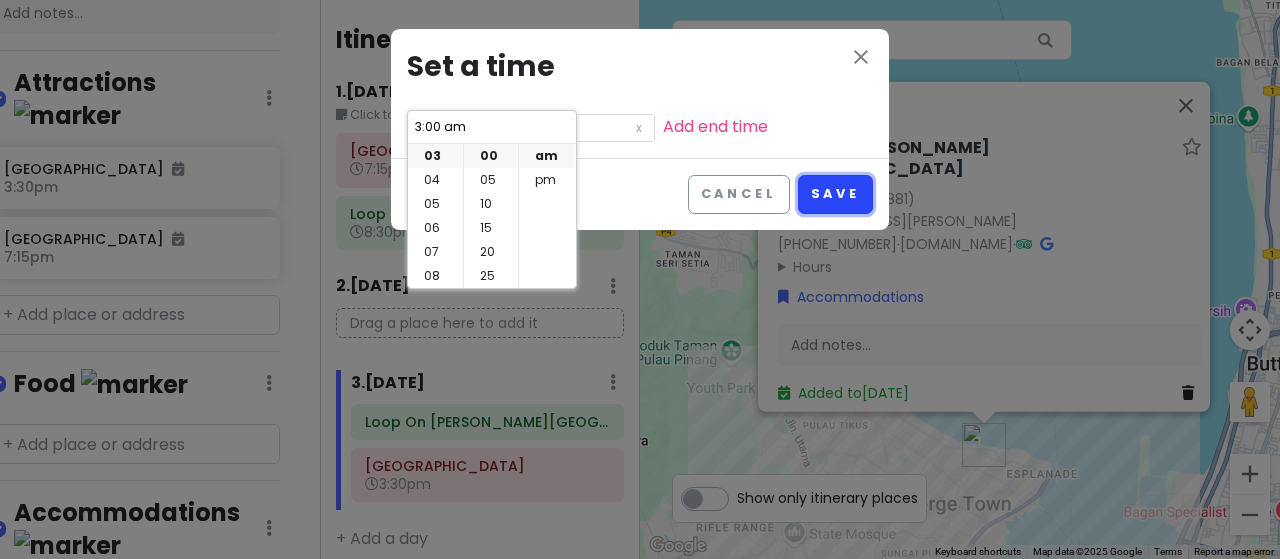 click on "Save" at bounding box center [835, 194] 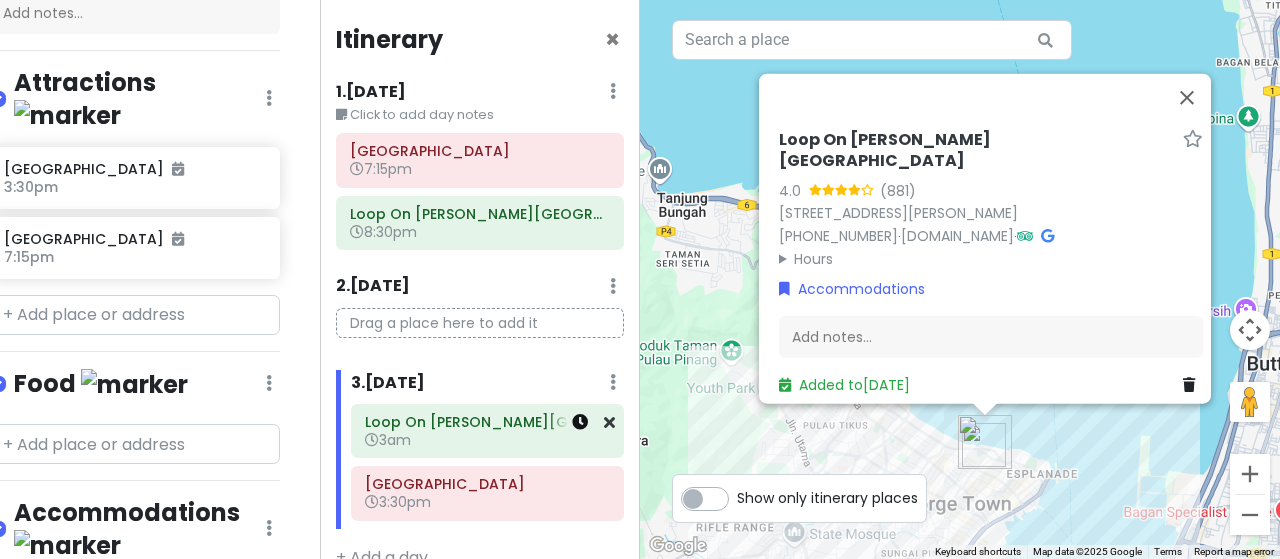 click at bounding box center [580, 422] 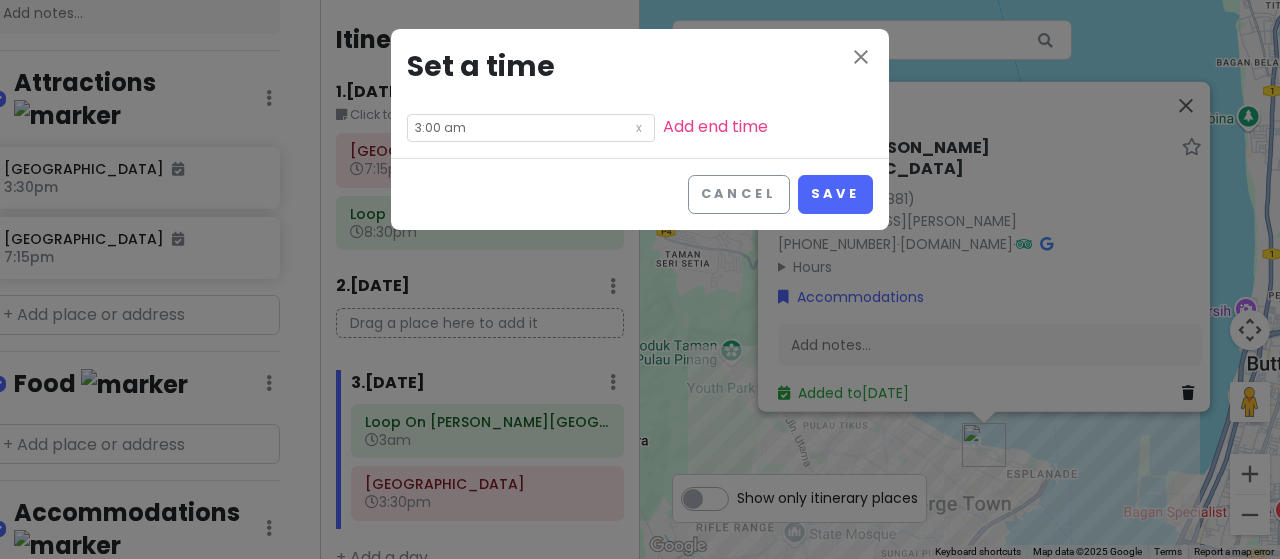 click on "3:00 am" at bounding box center [531, 128] 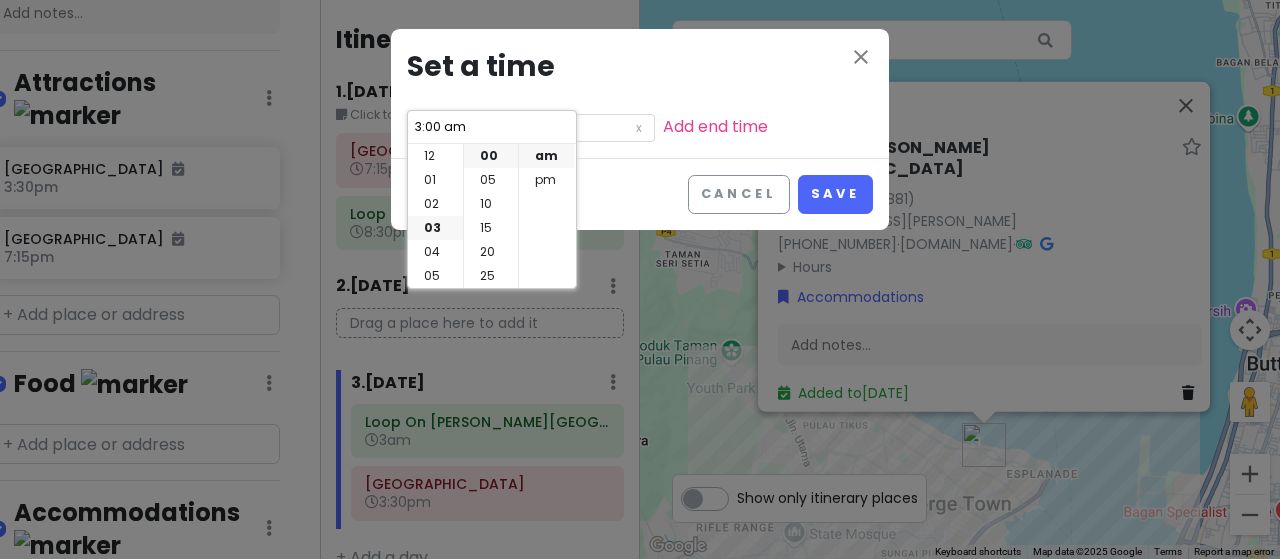 scroll, scrollTop: 72, scrollLeft: 0, axis: vertical 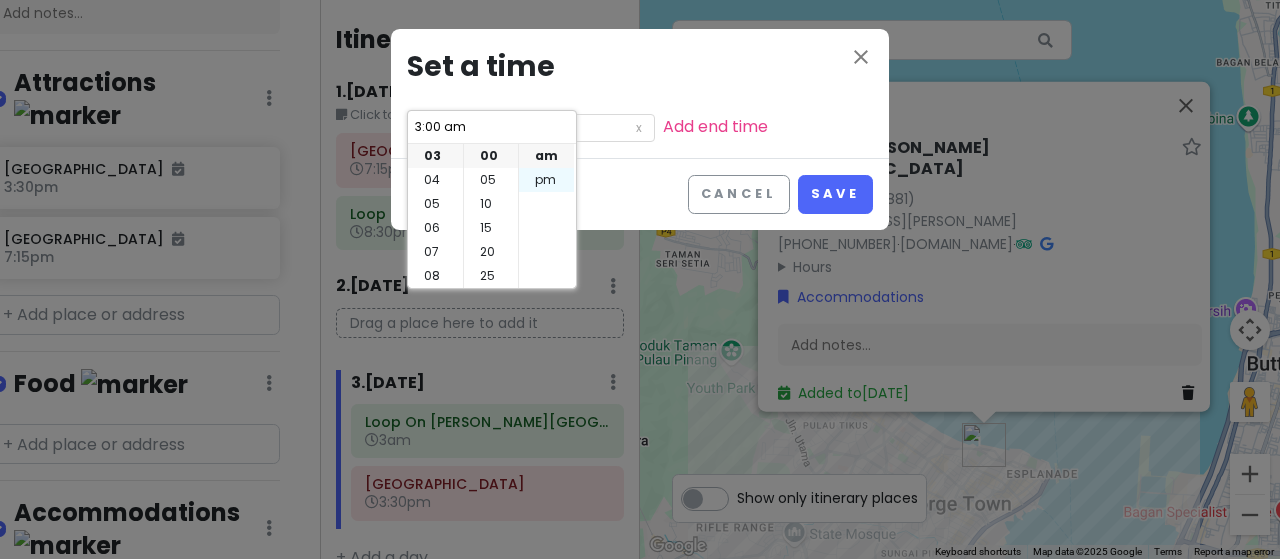 click on "pm" at bounding box center (546, 180) 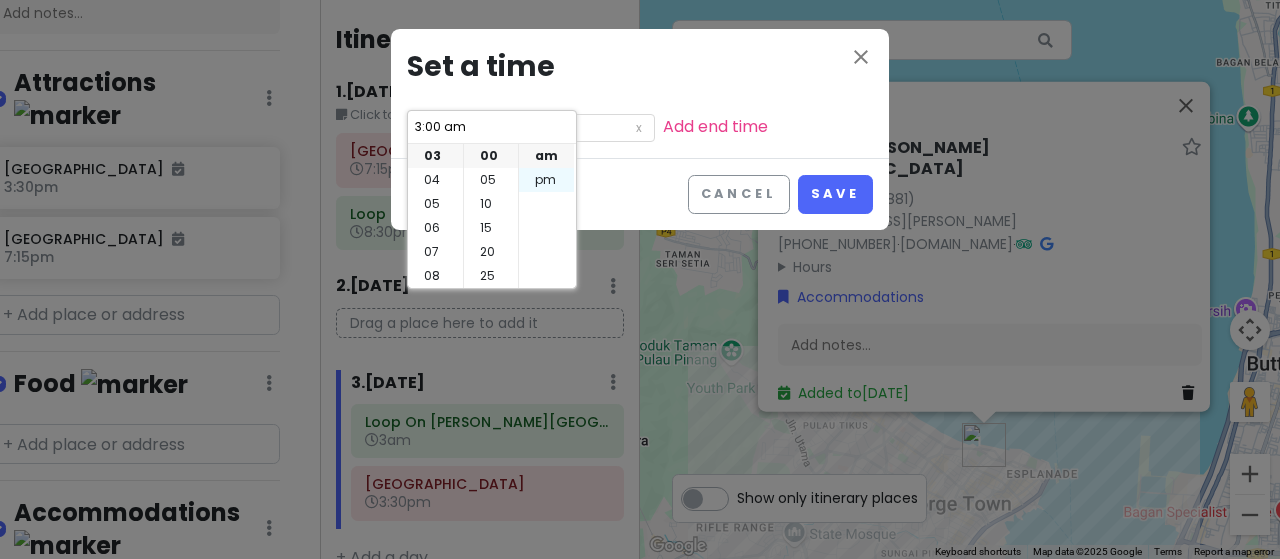 type on "3:00 pm" 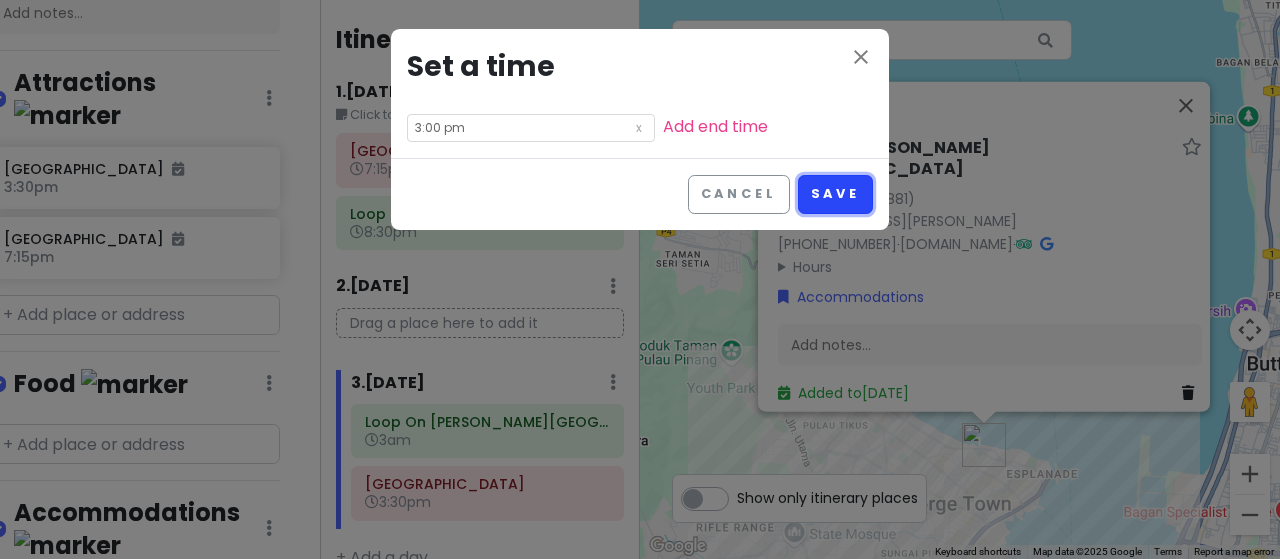 click on "Save" at bounding box center (835, 194) 